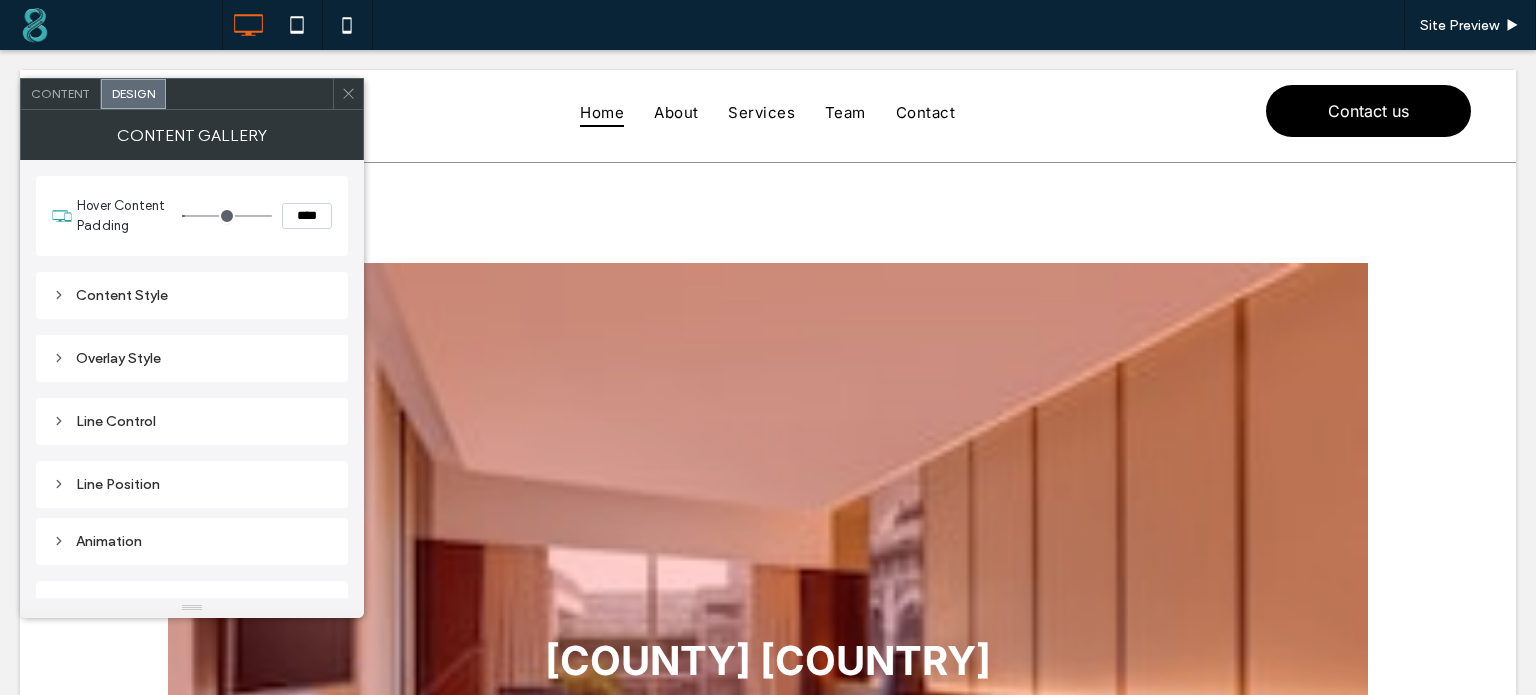 scroll, scrollTop: 0, scrollLeft: 0, axis: both 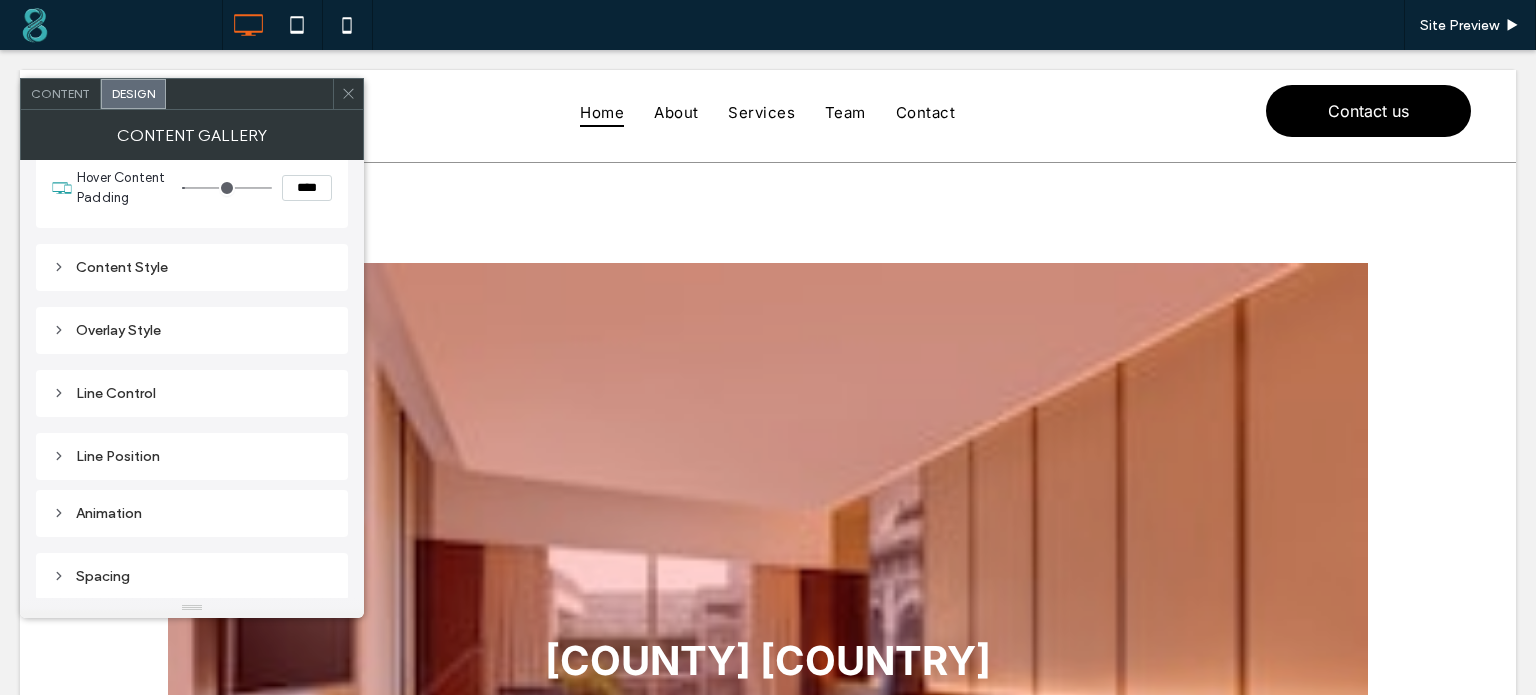 click on "Line Control" at bounding box center [192, 393] 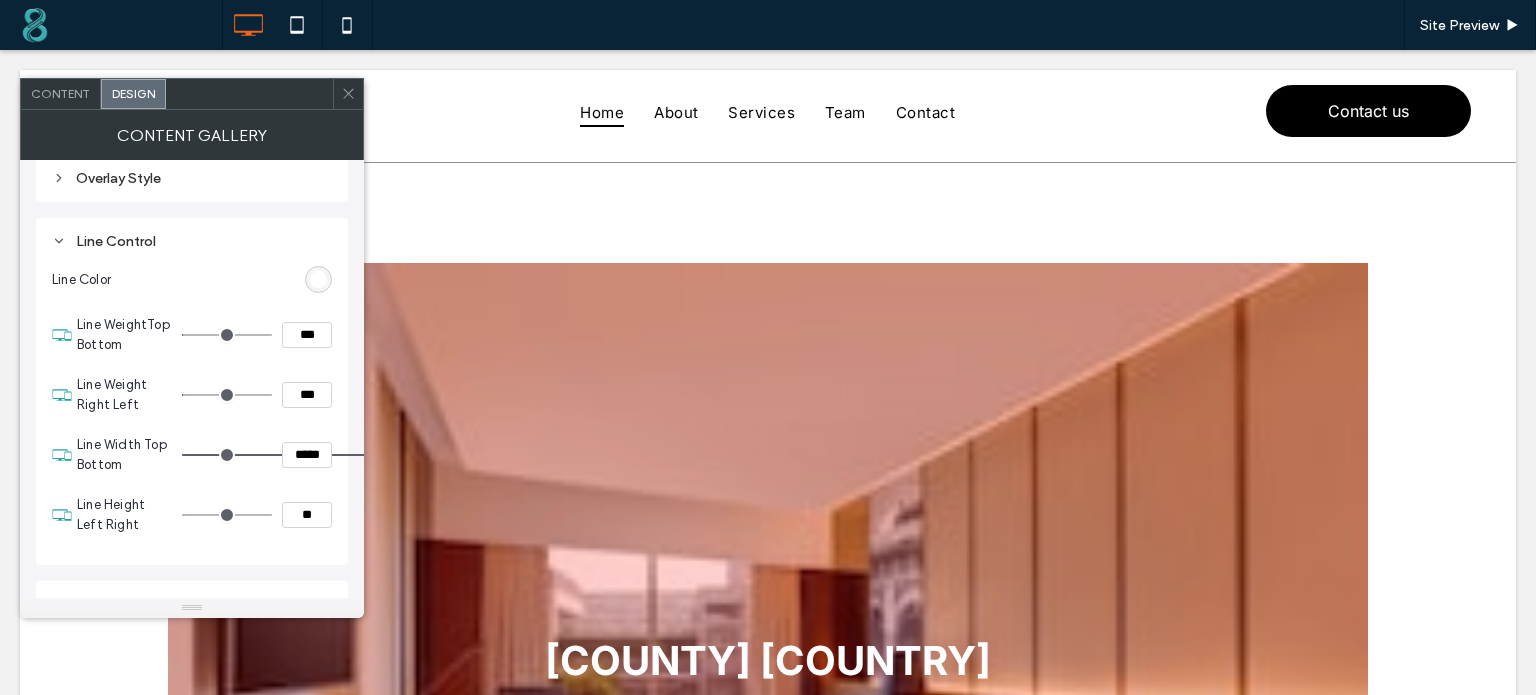 scroll, scrollTop: 328, scrollLeft: 0, axis: vertical 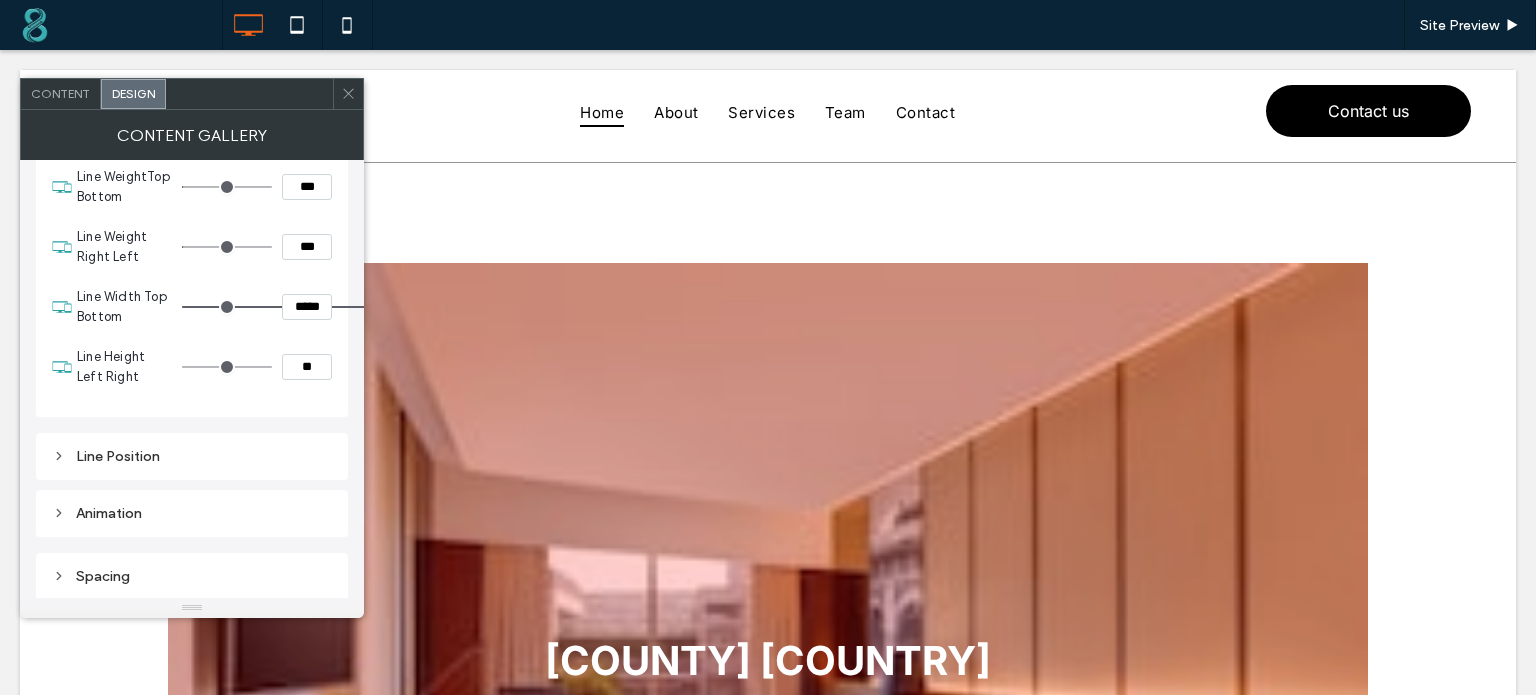 click on "*****" at bounding box center [307, 307] 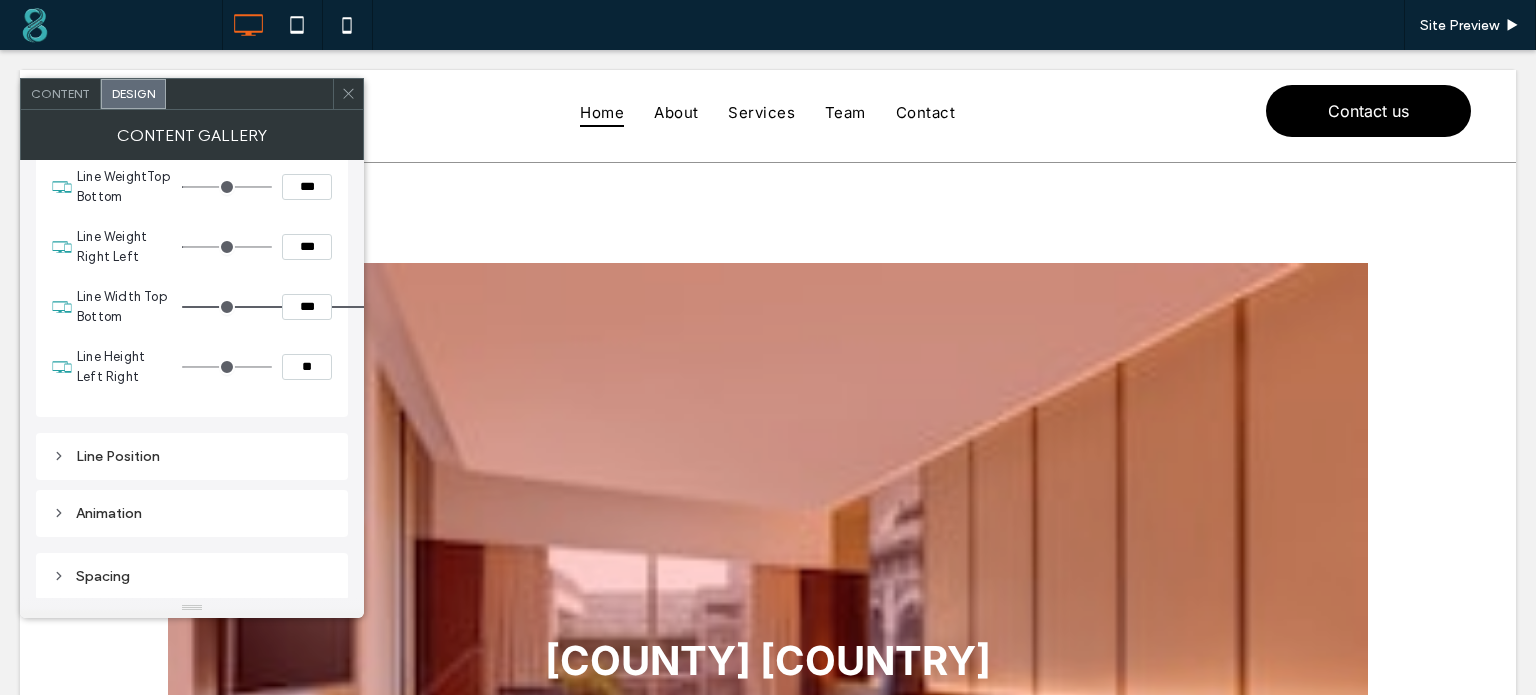 type on "***" 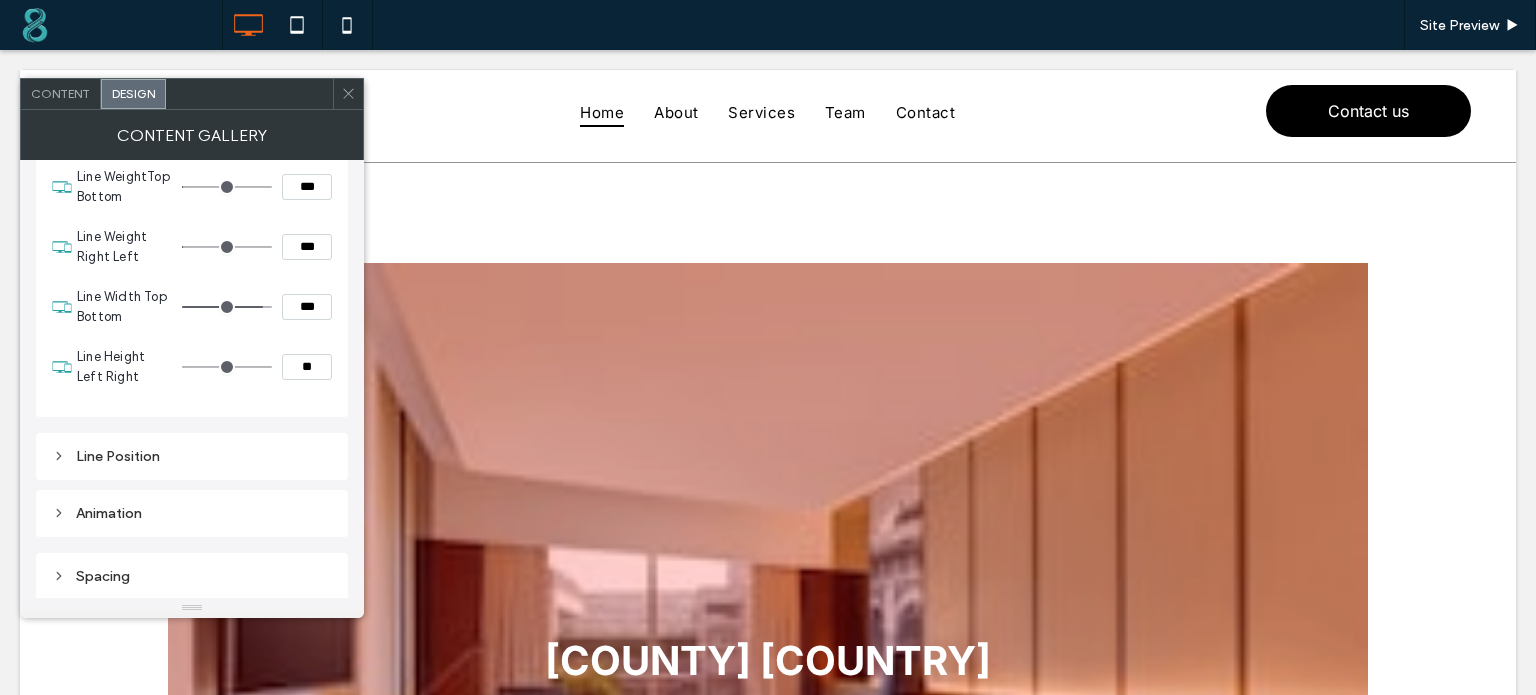 click on "Line Width Top Bottom ***" at bounding box center [204, 307] 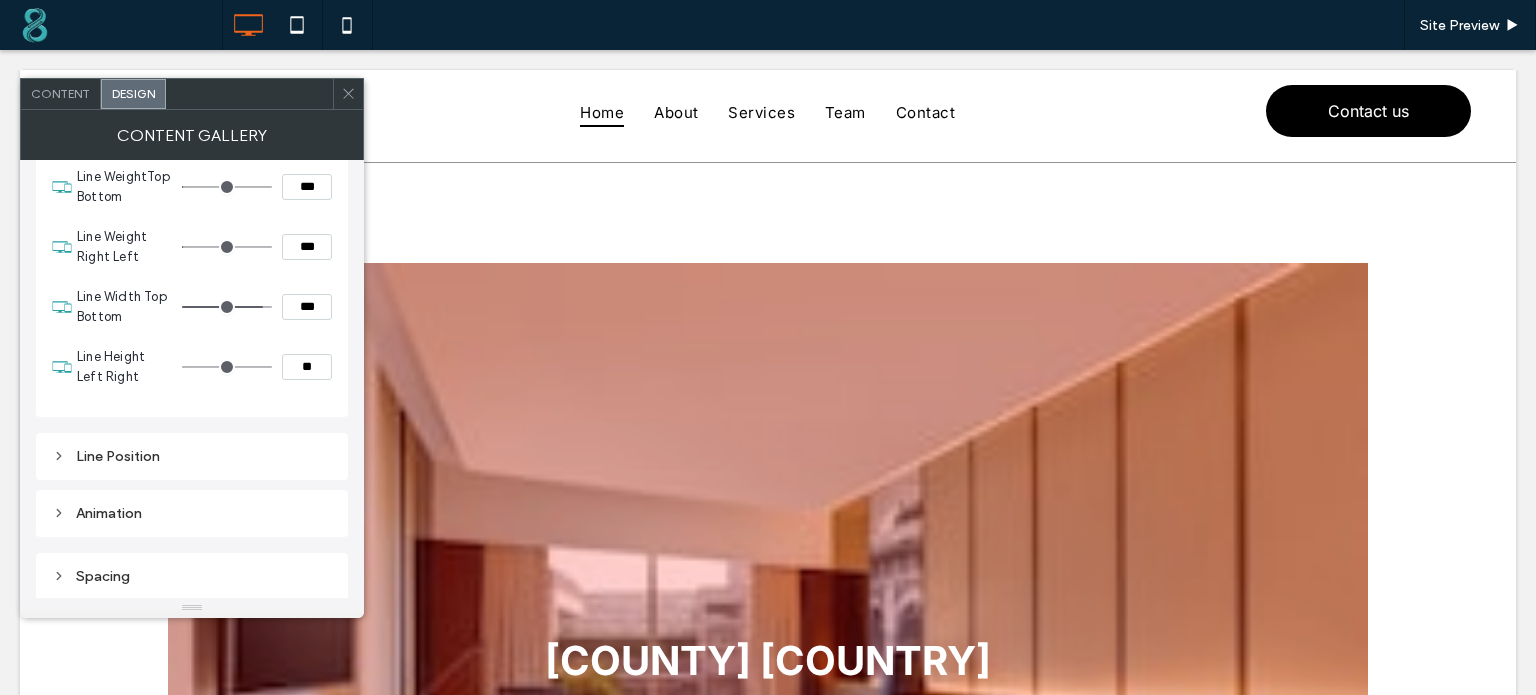 click on "***" at bounding box center [307, 307] 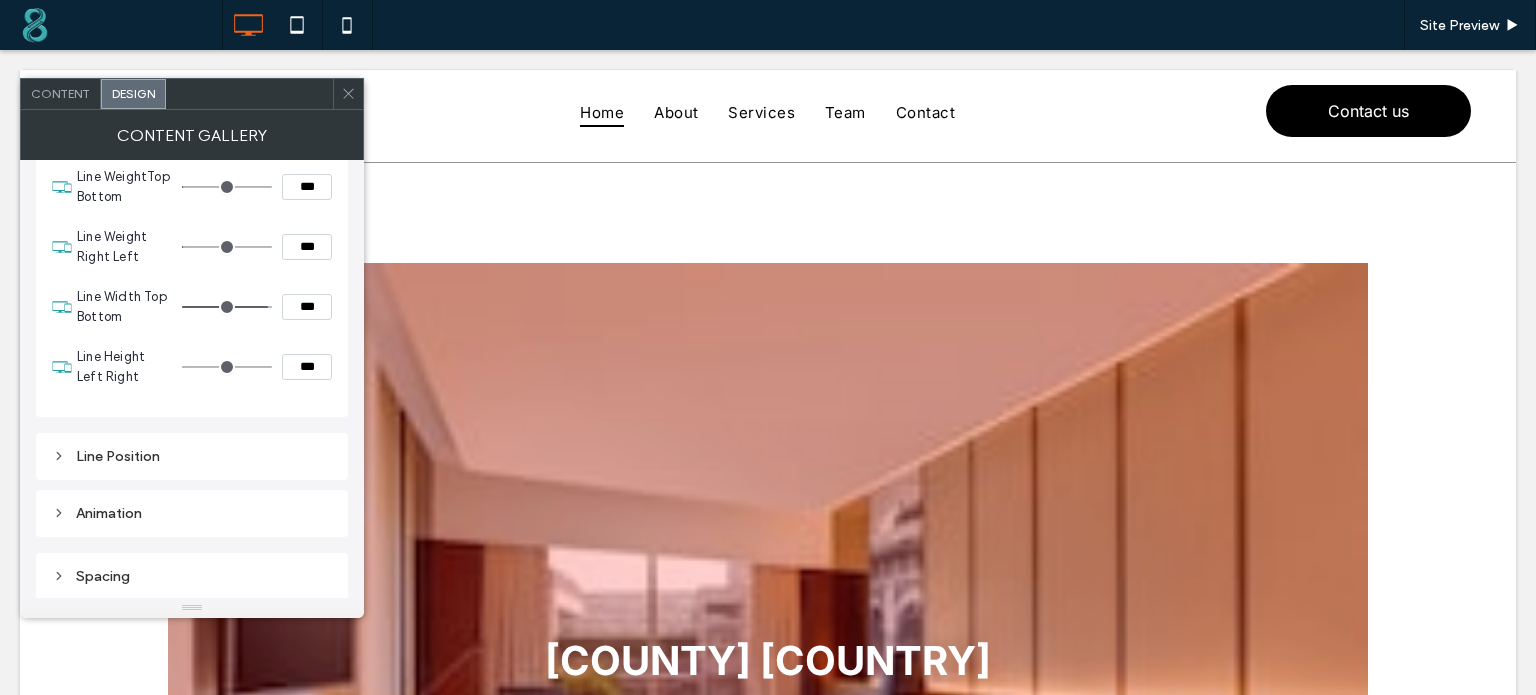 type on "***" 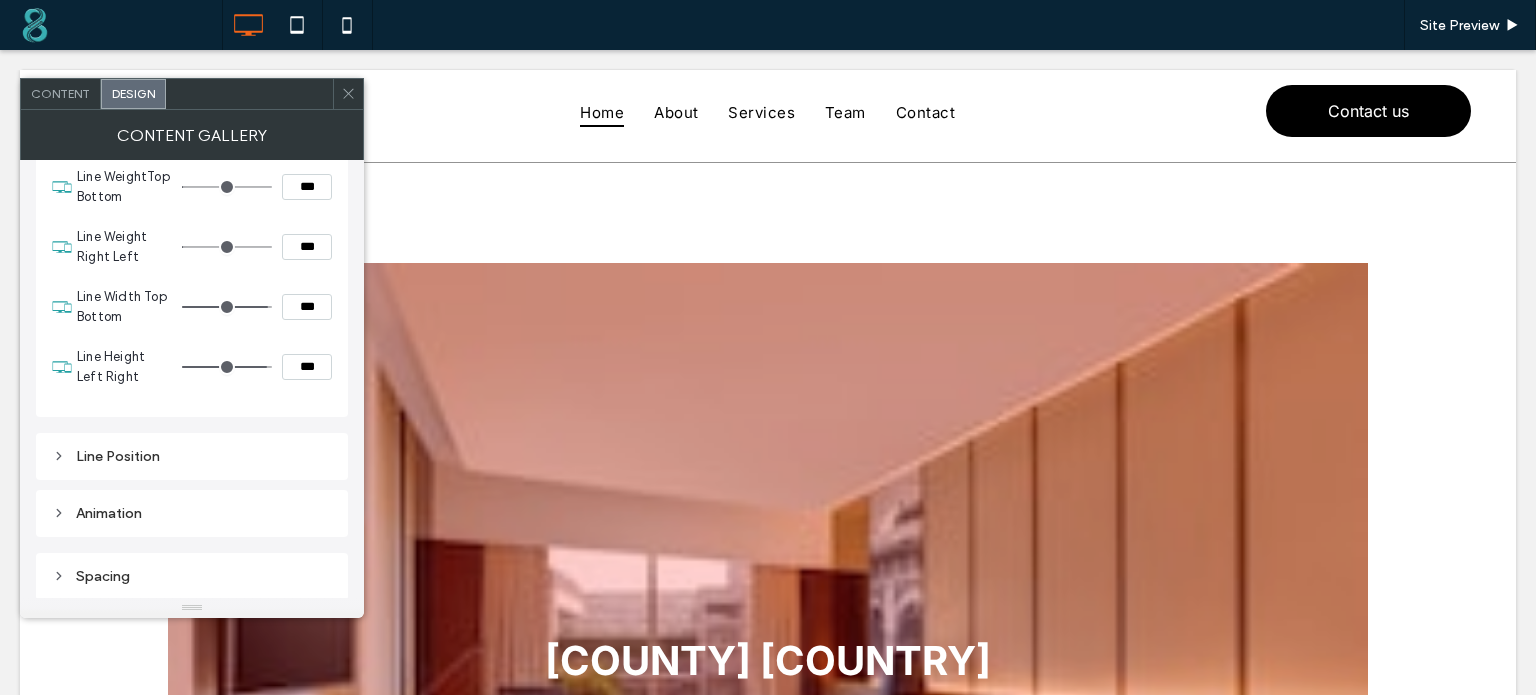 click on "Line Control Line Color   Line WeightTop Bottom ***   Line Weight Right Left ***   Line Width Top Bottom ***   Line Height Left Right ***" at bounding box center (192, 243) 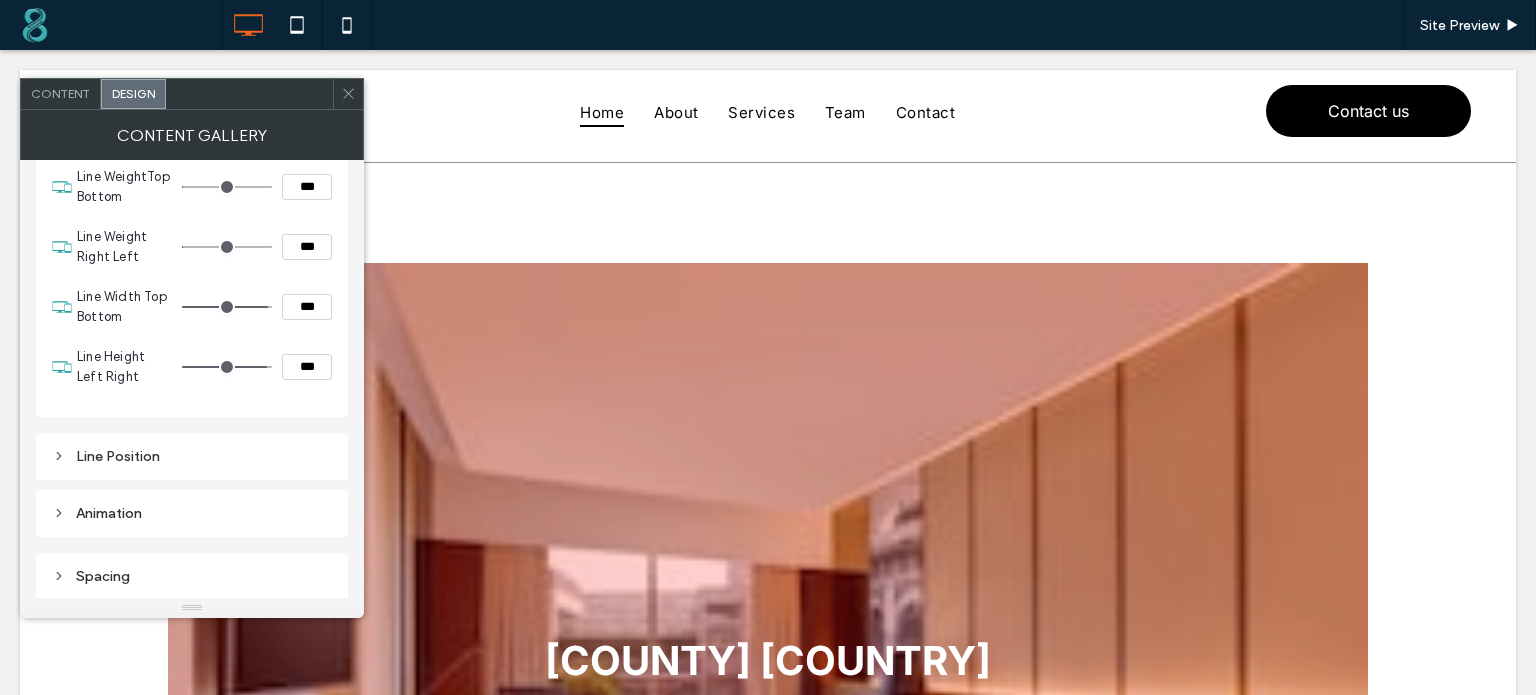 click on "***" at bounding box center [307, 307] 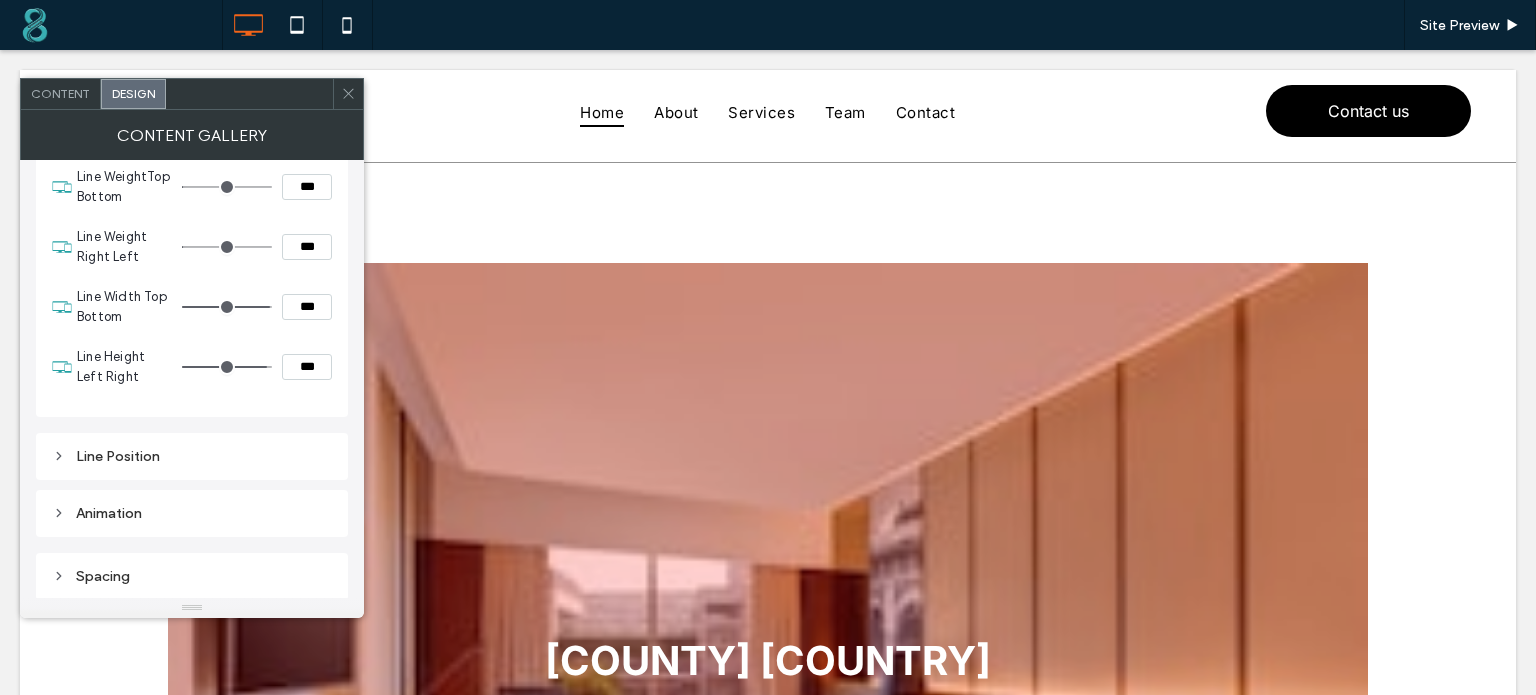 click on "***" at bounding box center (307, 367) 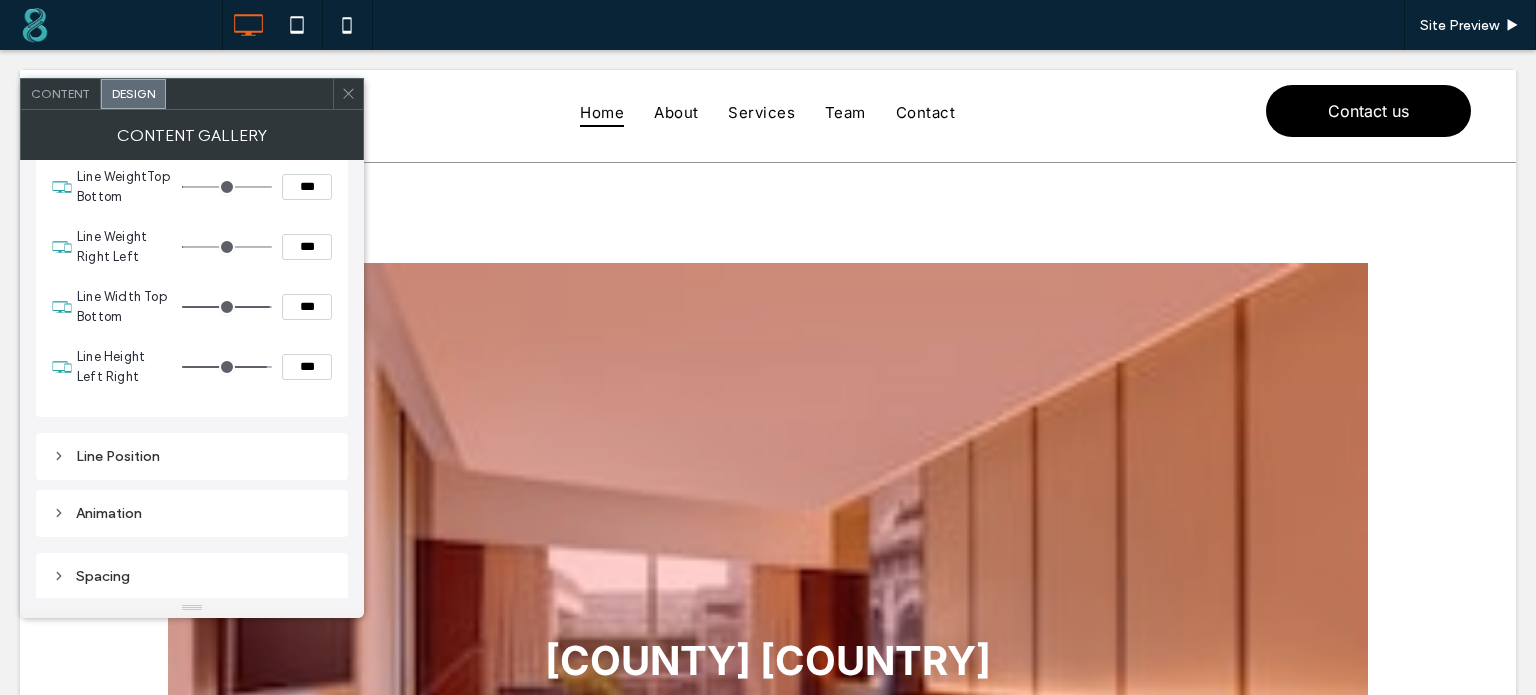 type on "***" 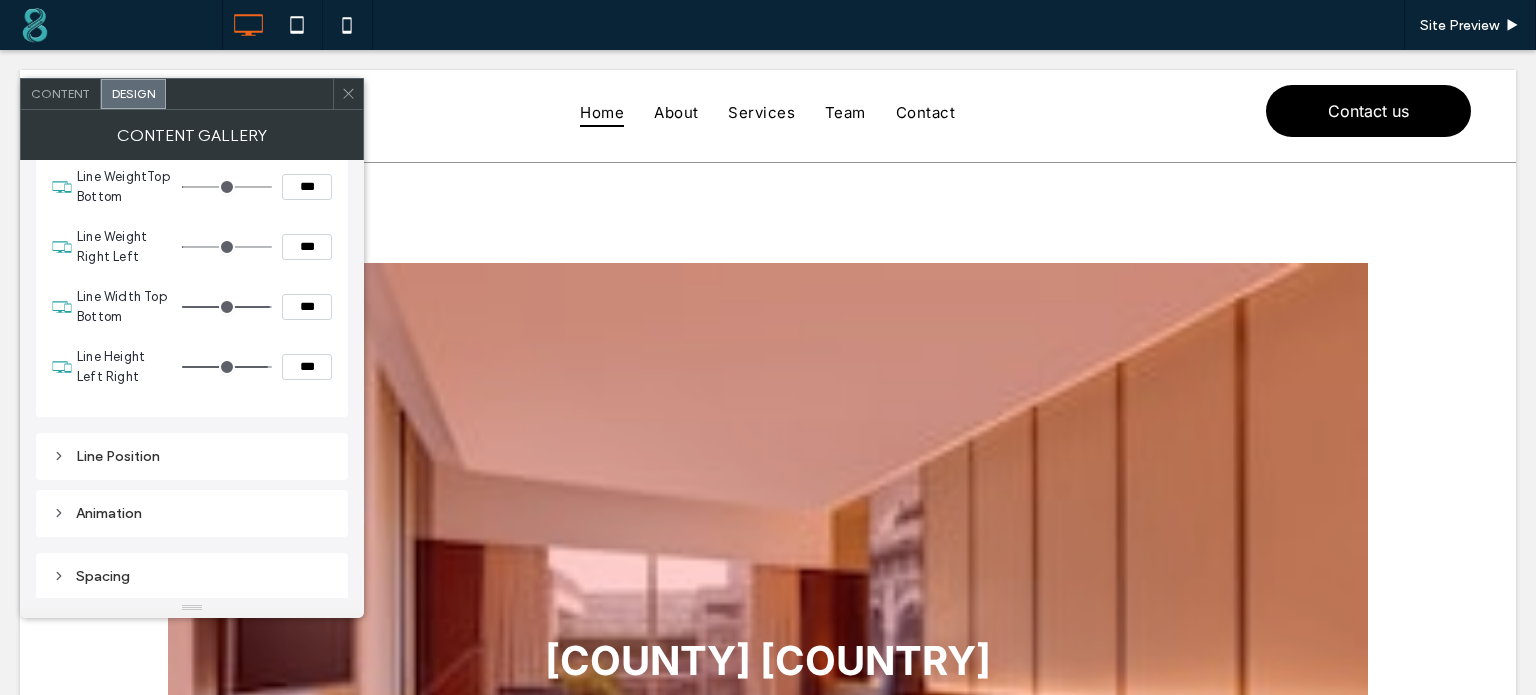 click on "***" at bounding box center [307, 367] 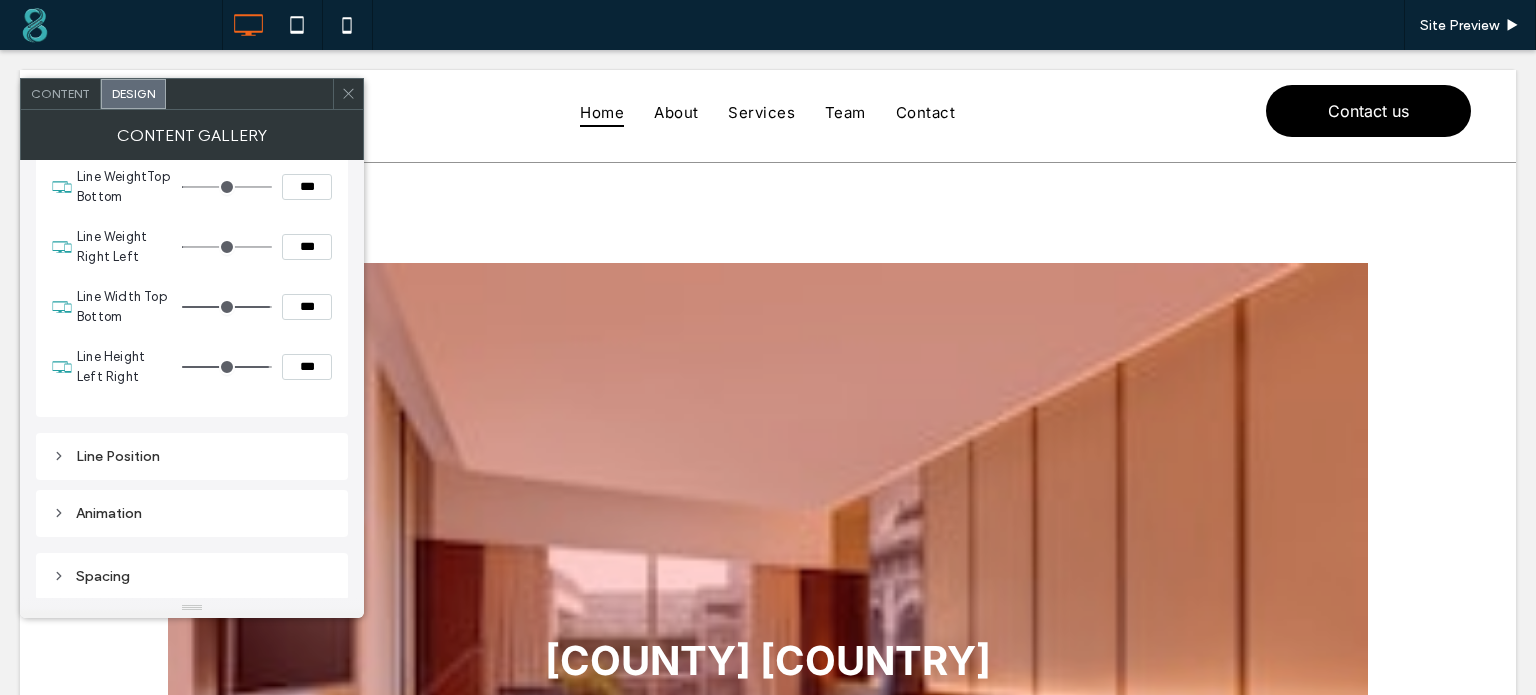 click on "Line Height Left Right ***" at bounding box center [204, 367] 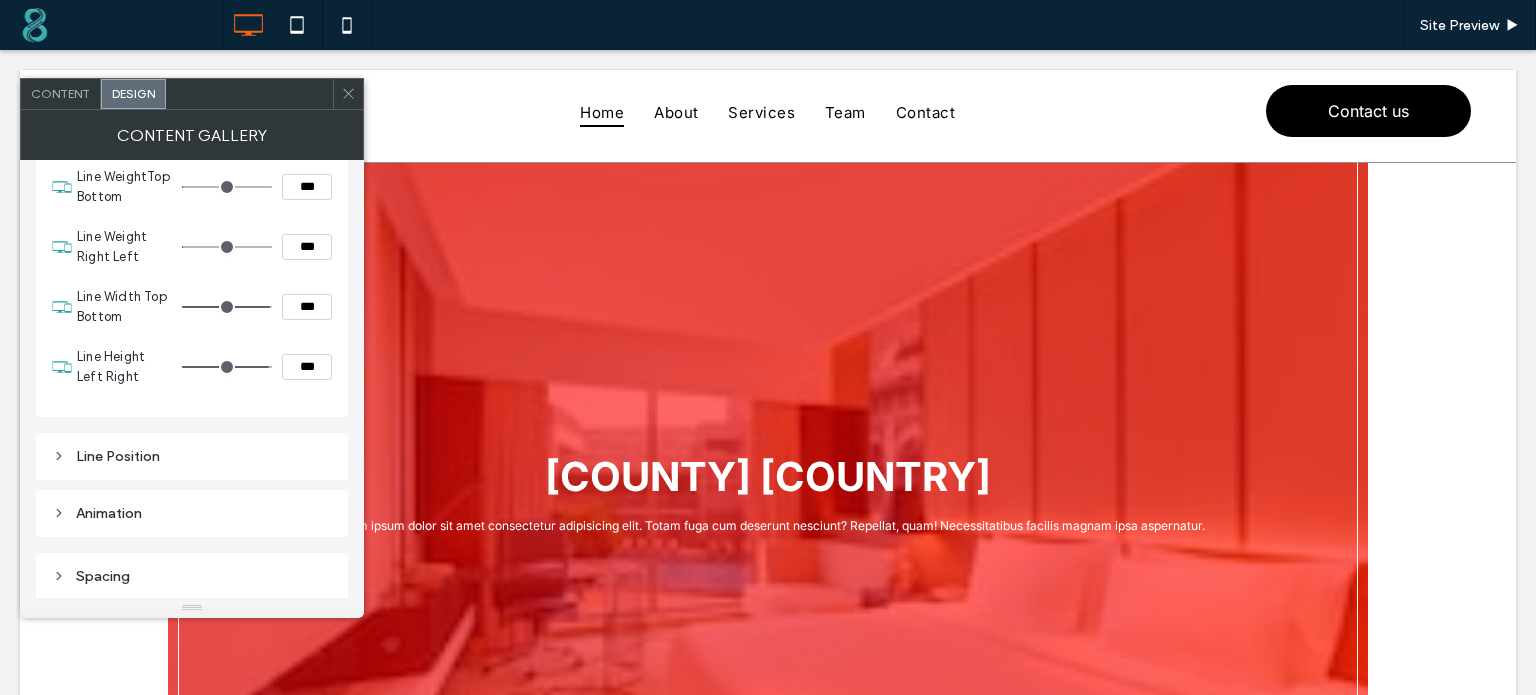 scroll, scrollTop: 0, scrollLeft: 0, axis: both 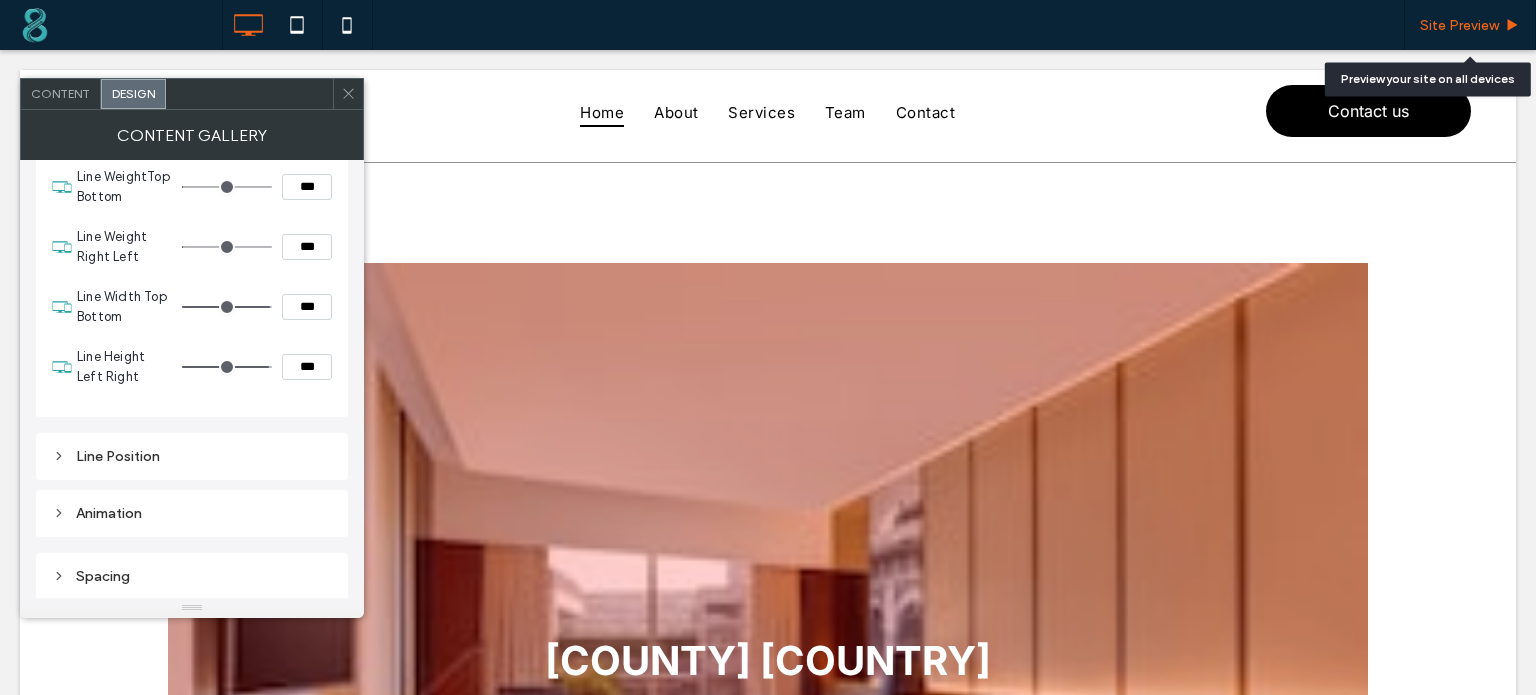 click on "Site Preview" at bounding box center [1459, 25] 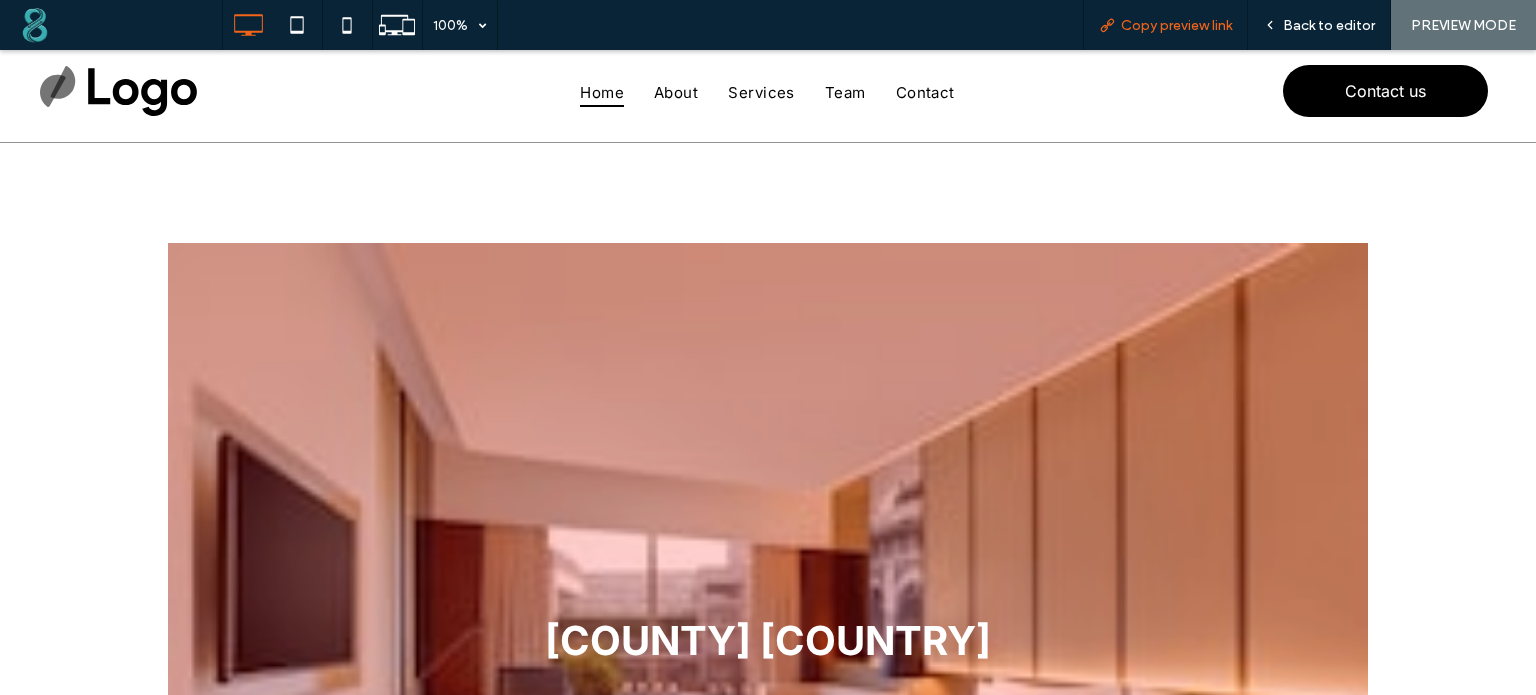 click on "Copy preview link" at bounding box center (1176, 25) 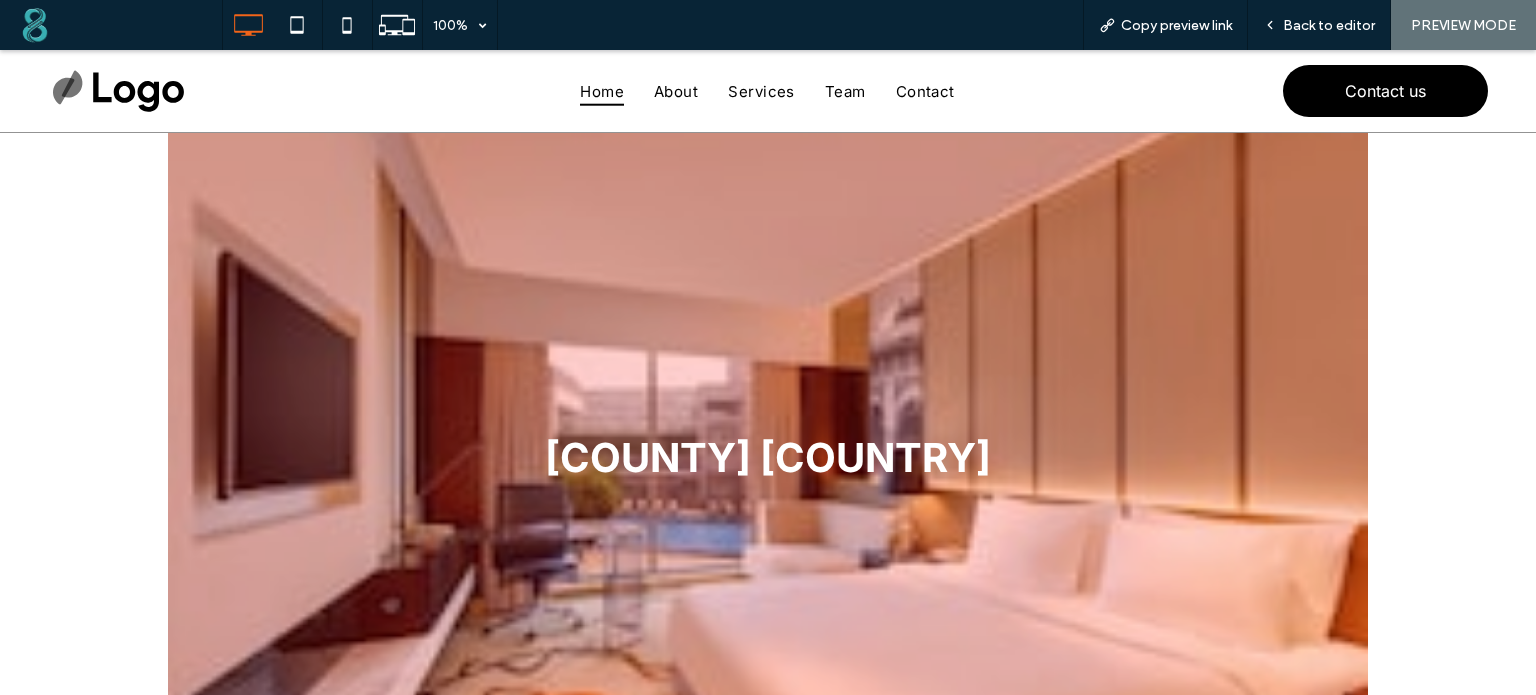 scroll, scrollTop: 10, scrollLeft: 0, axis: vertical 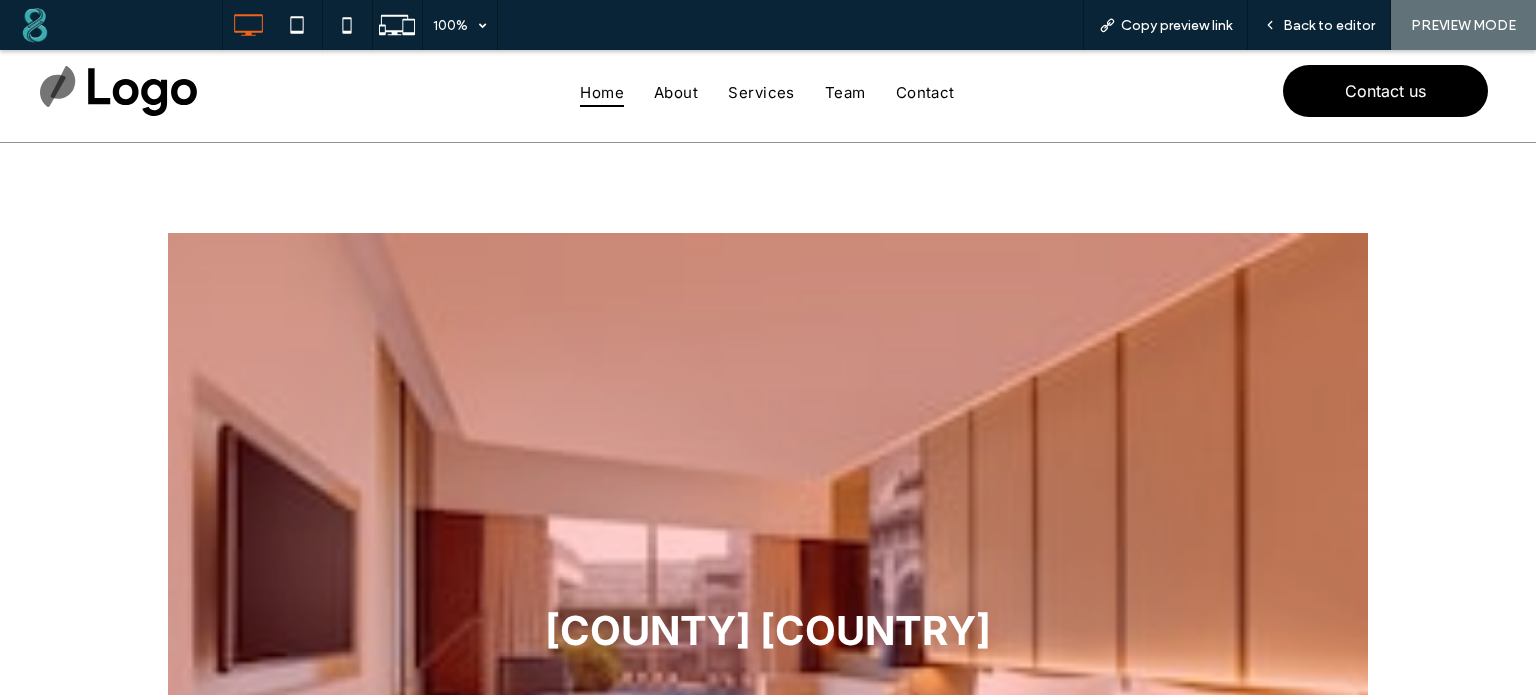click at bounding box center [768, 635] 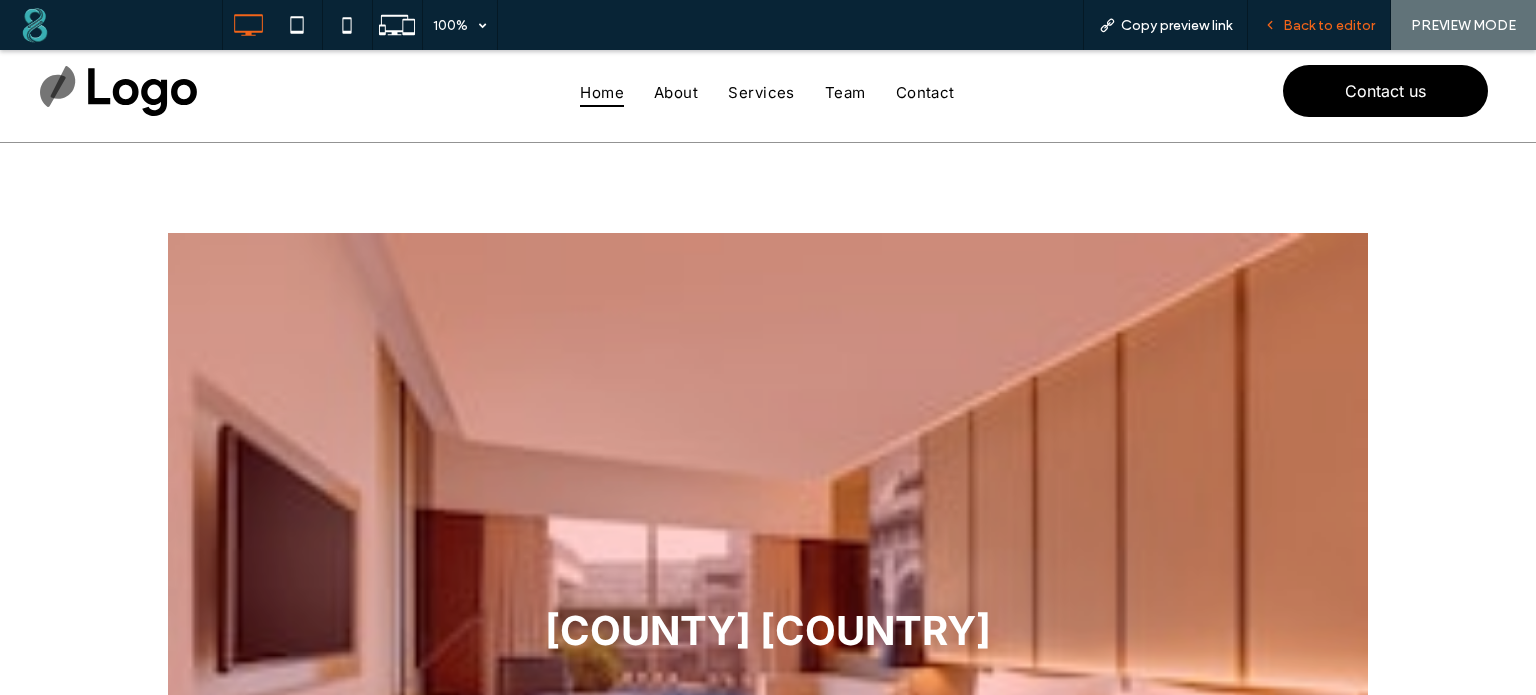 click on "Back to editor" at bounding box center (1329, 25) 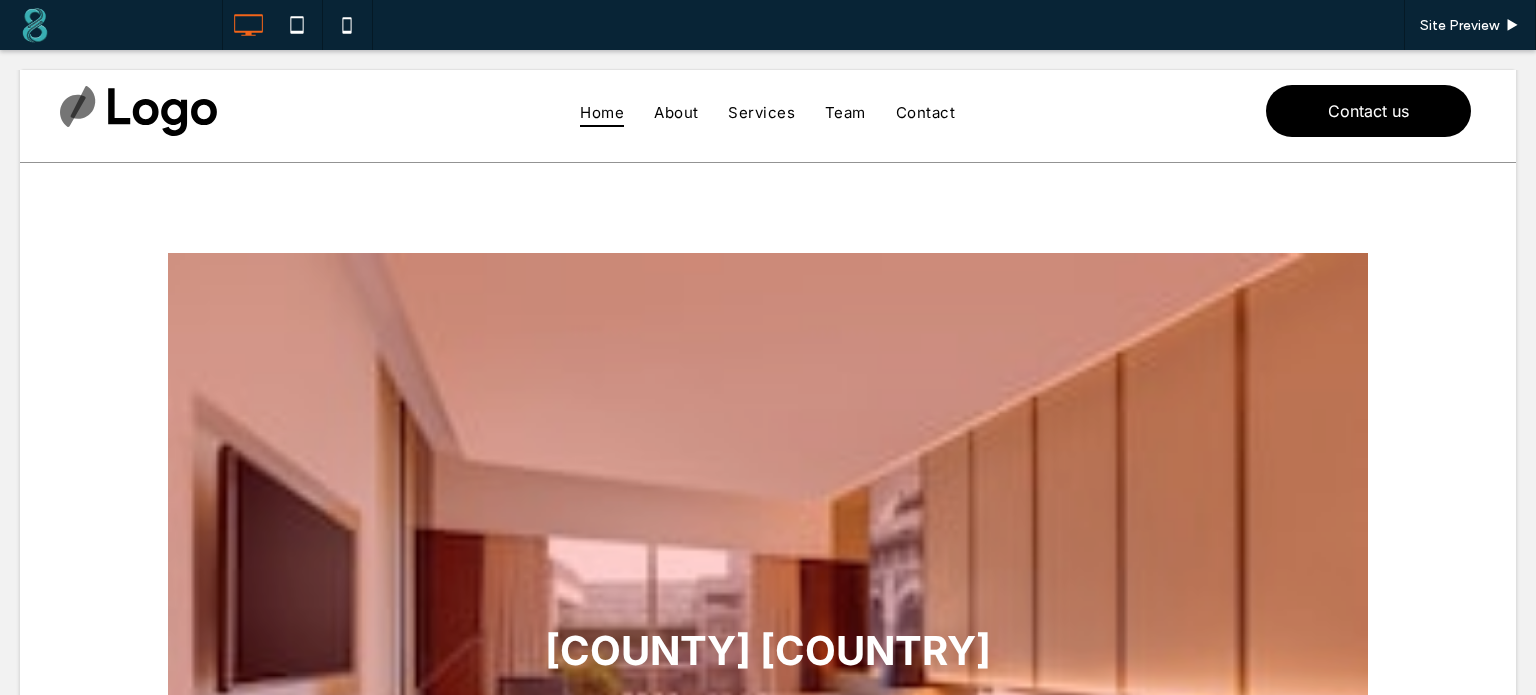 click at bounding box center (768, 655) 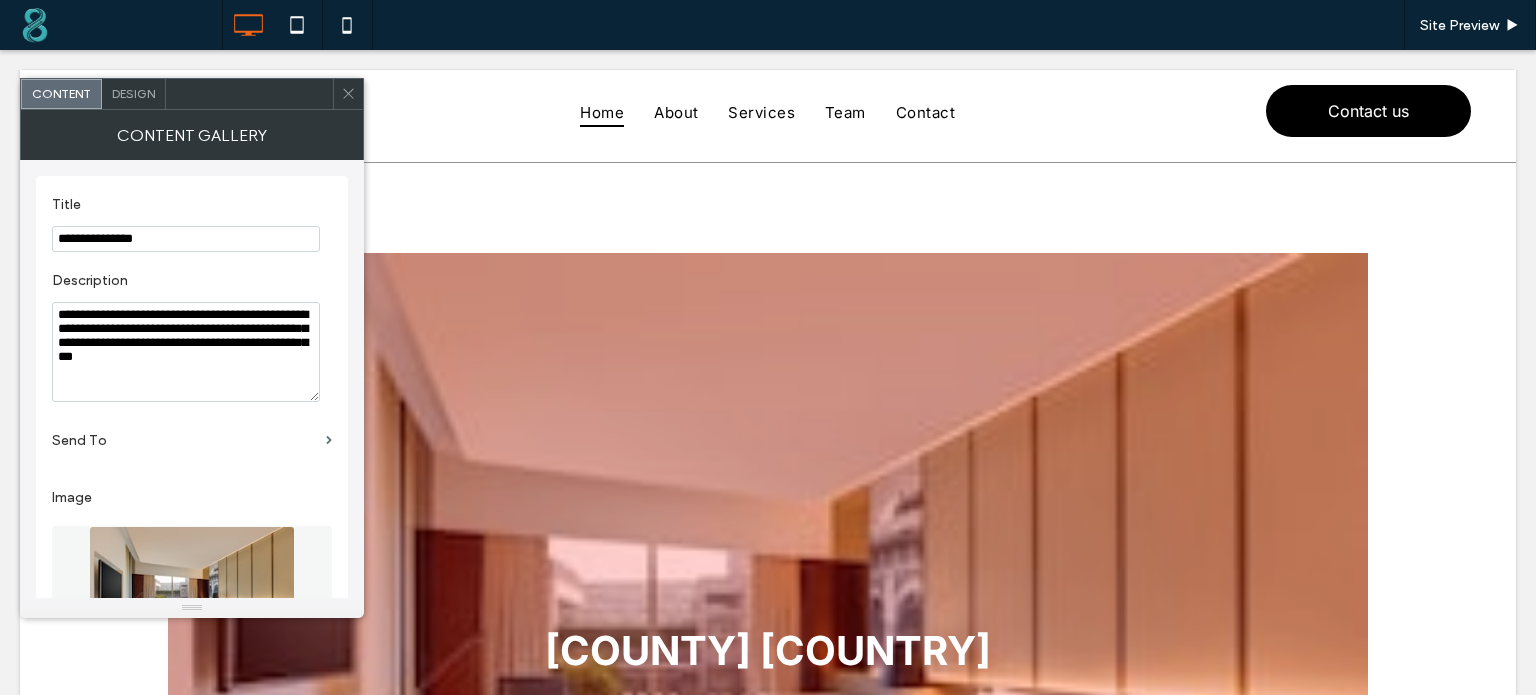 click on "Design" at bounding box center (134, 94) 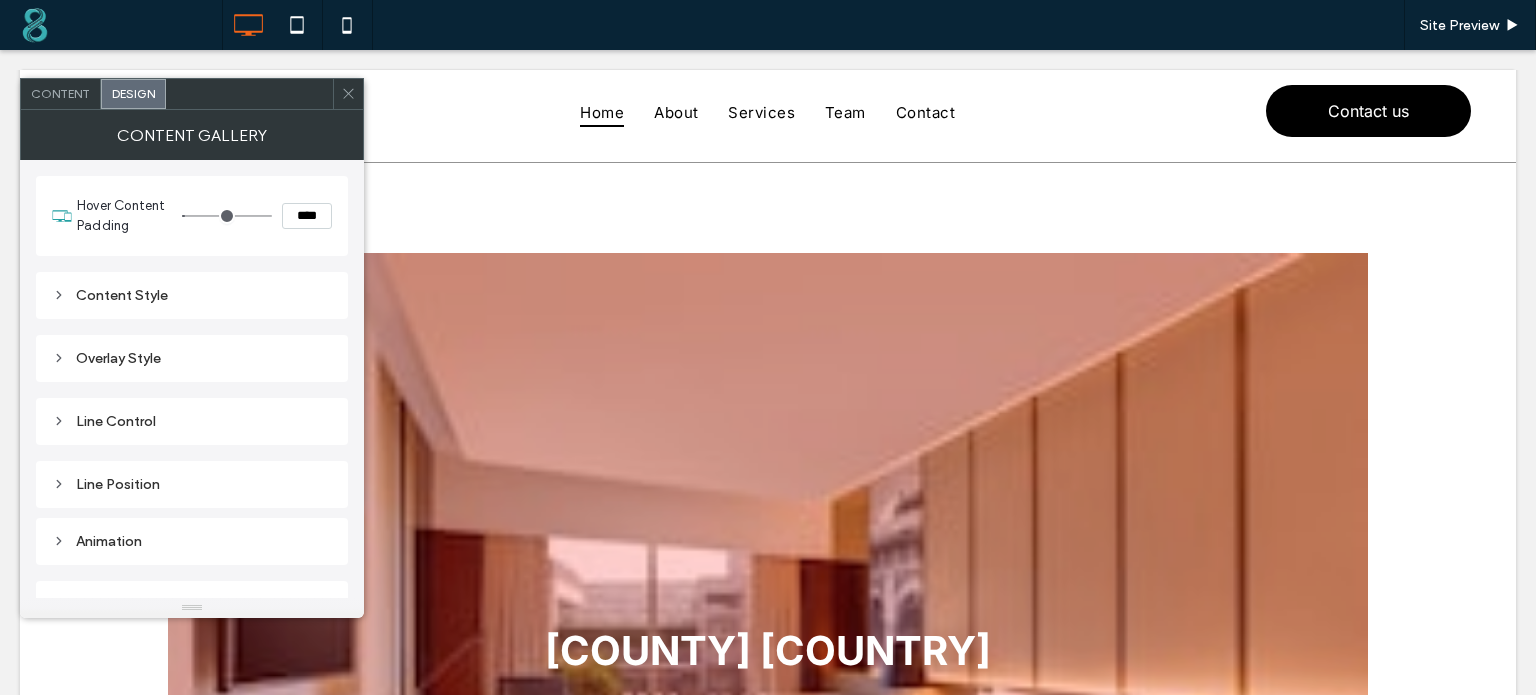 scroll, scrollTop: 28, scrollLeft: 0, axis: vertical 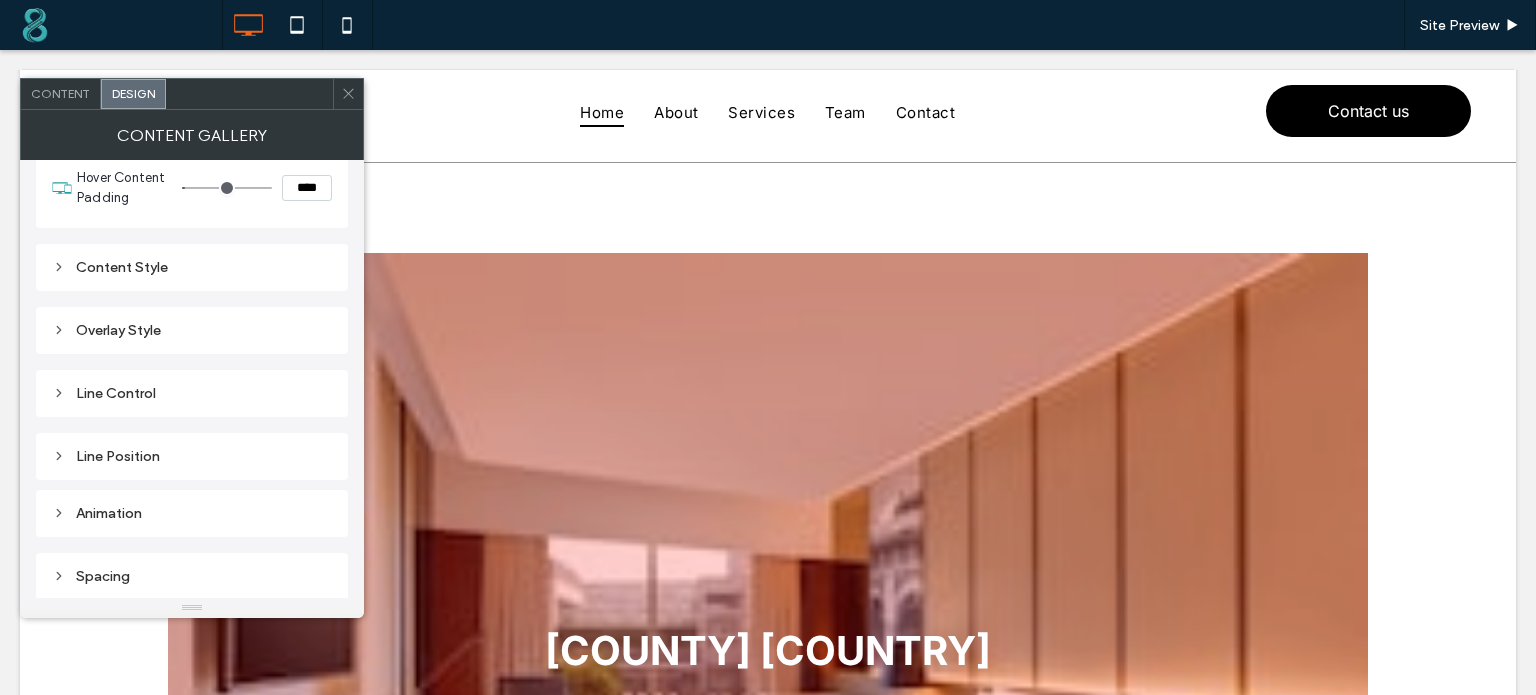 click on "Line Control" at bounding box center (192, 393) 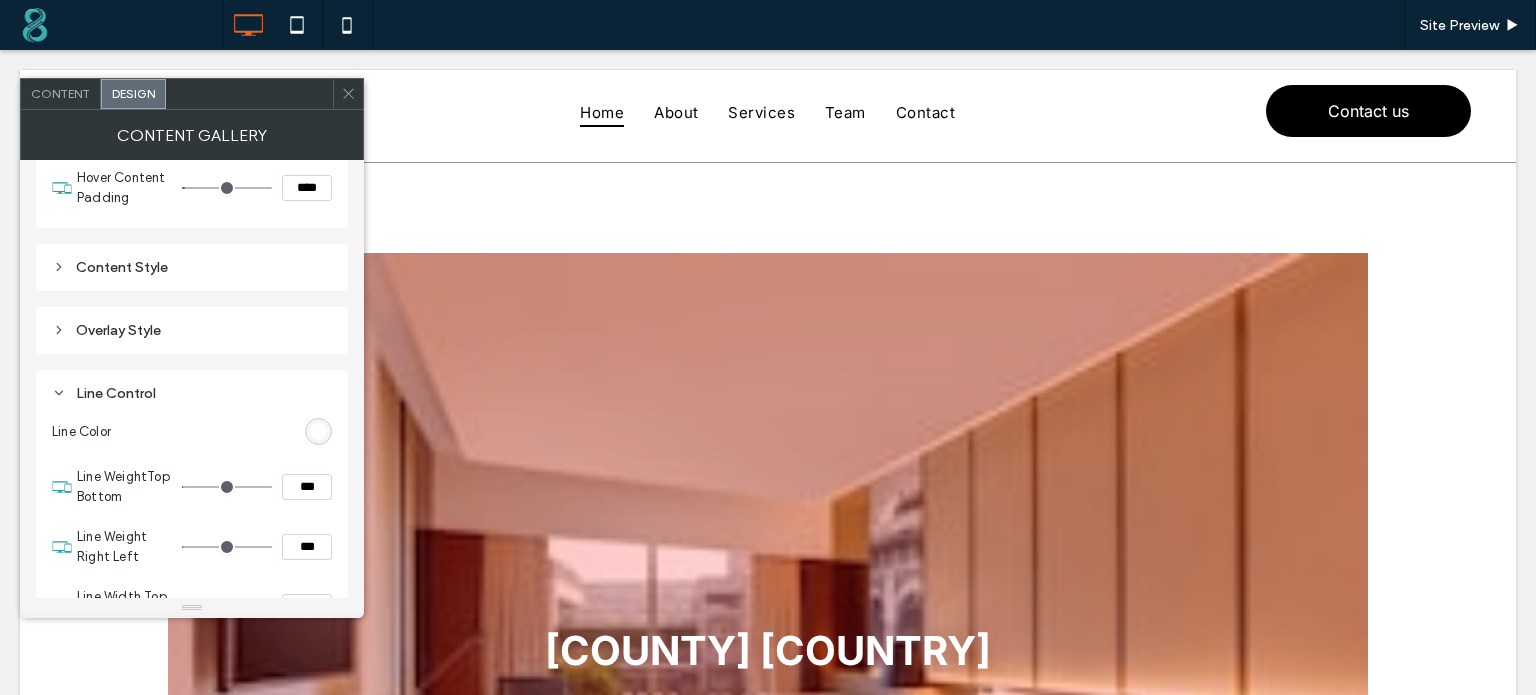 scroll, scrollTop: 120, scrollLeft: 0, axis: vertical 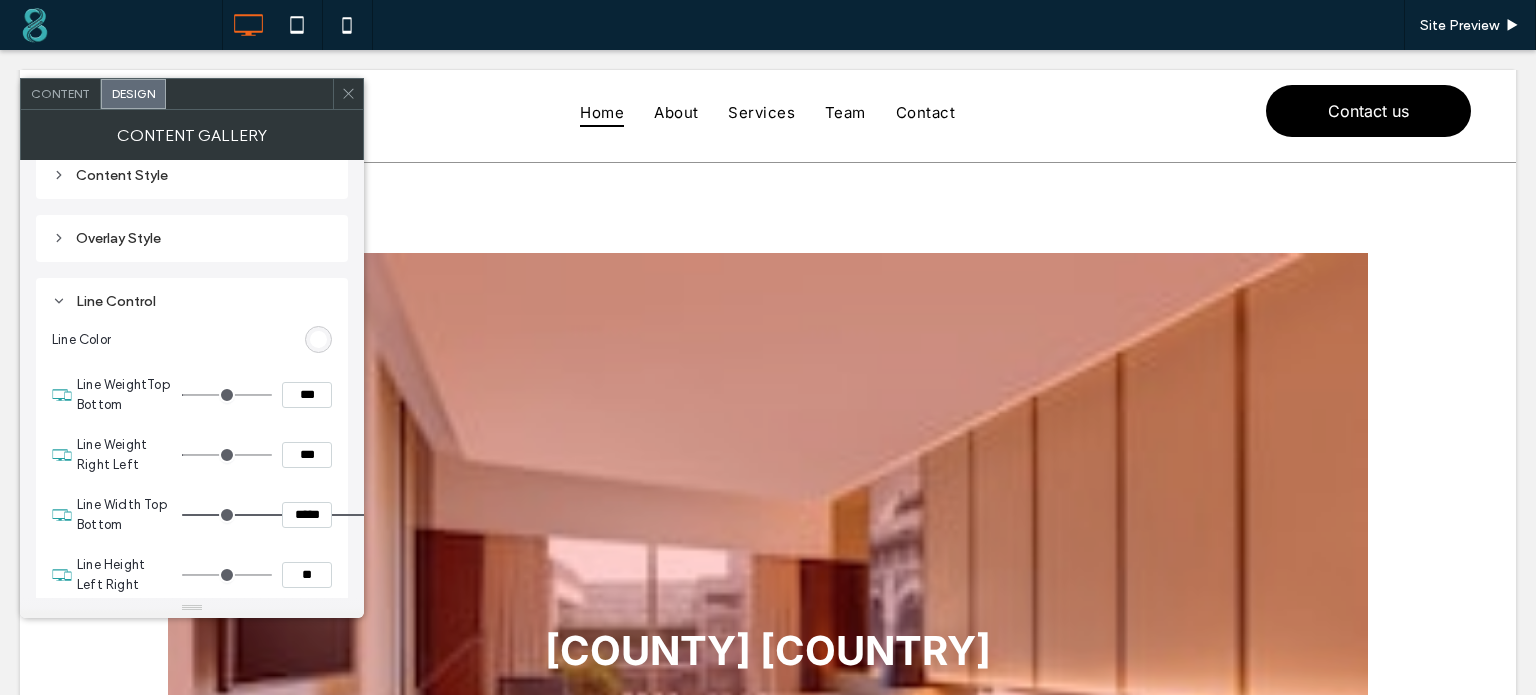 click on "***" at bounding box center (307, 395) 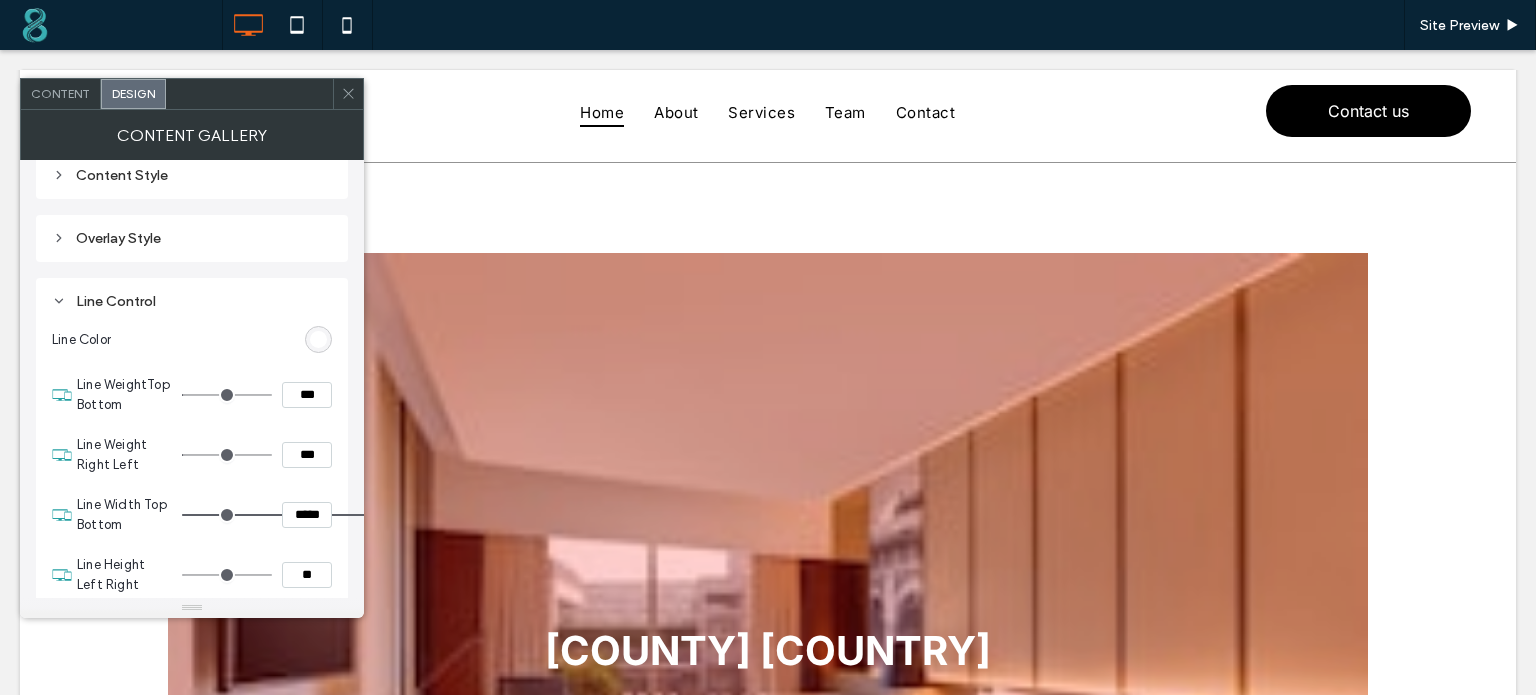 type on "***" 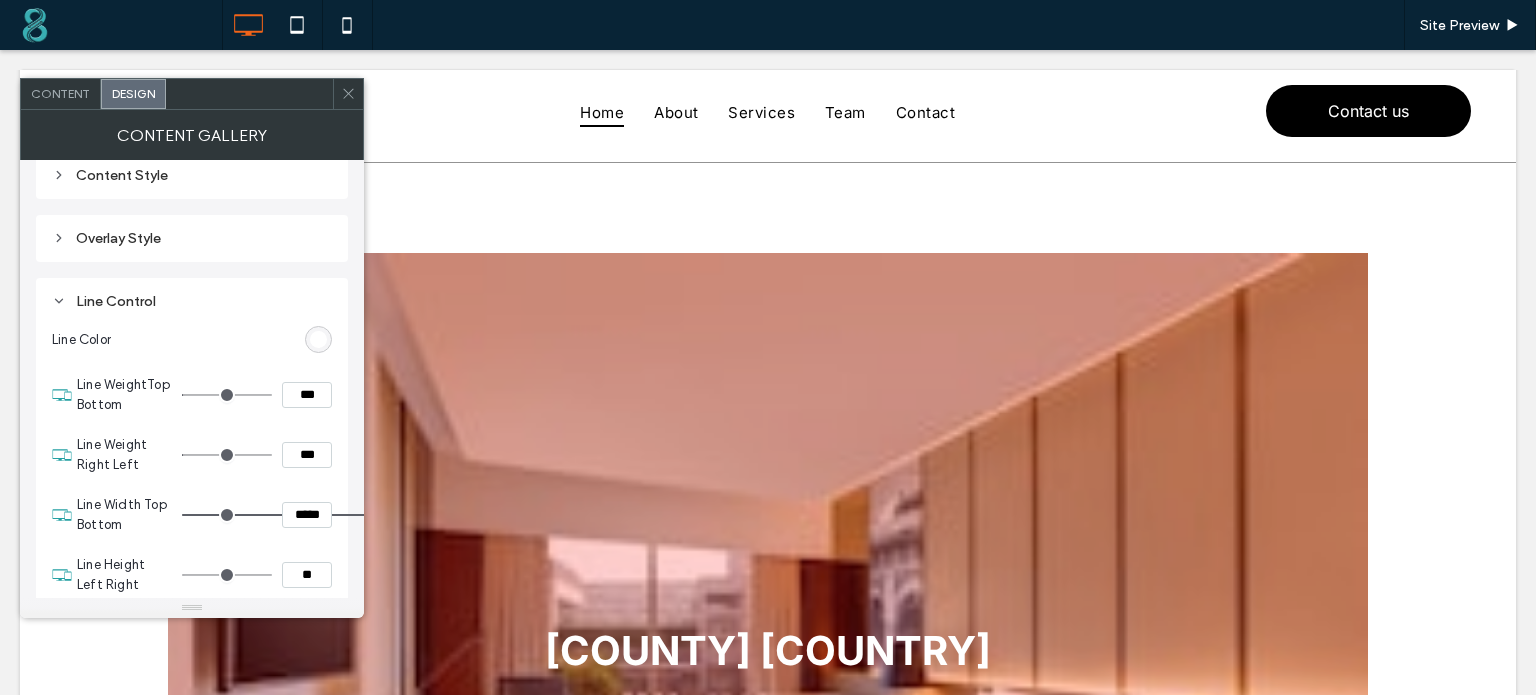 type on "*" 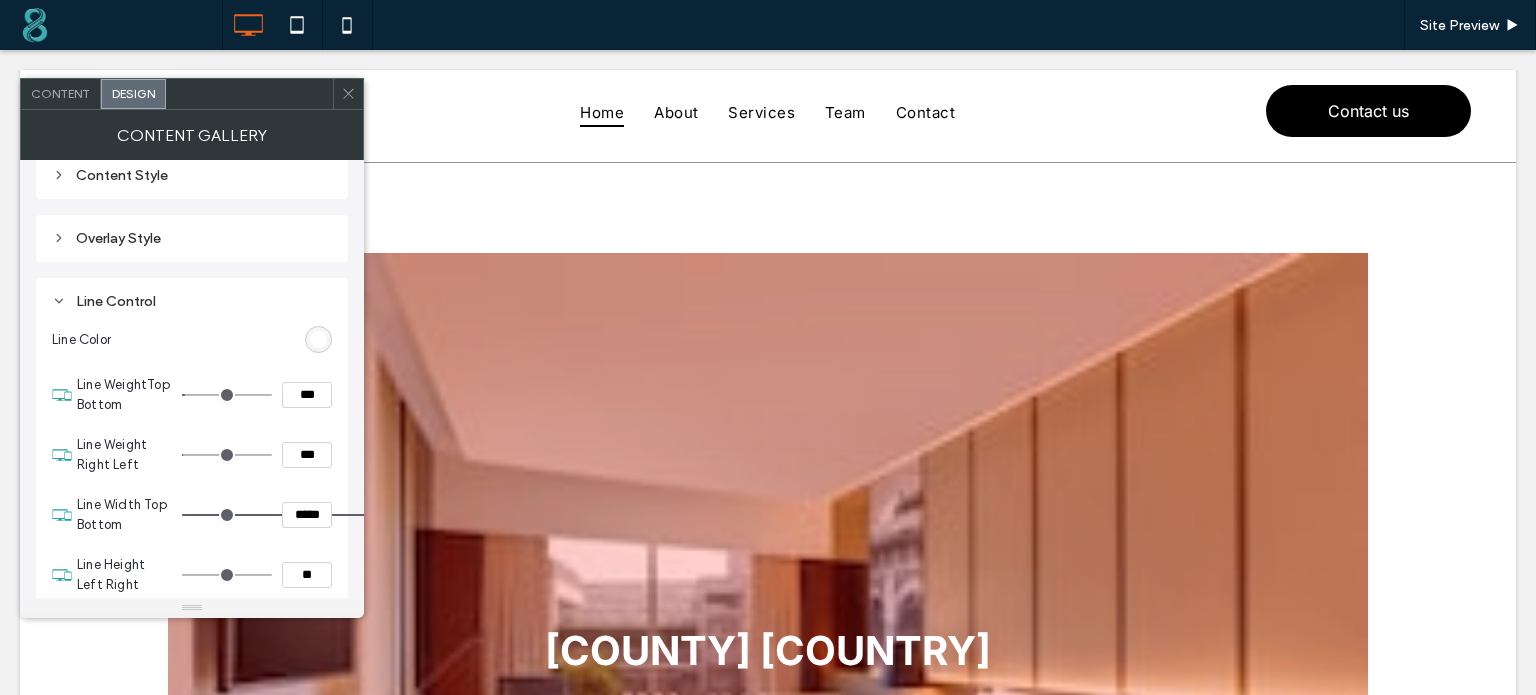 click on "***" at bounding box center [307, 455] 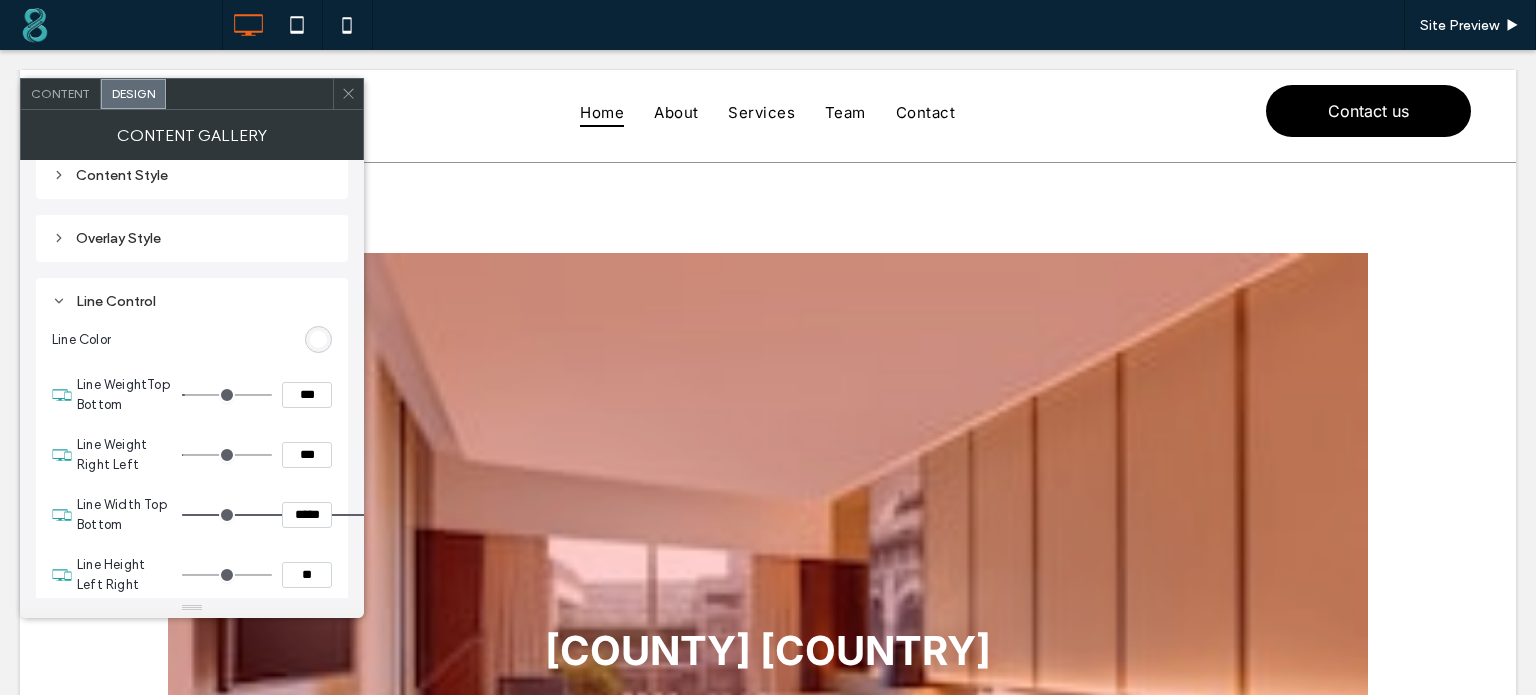 type on "***" 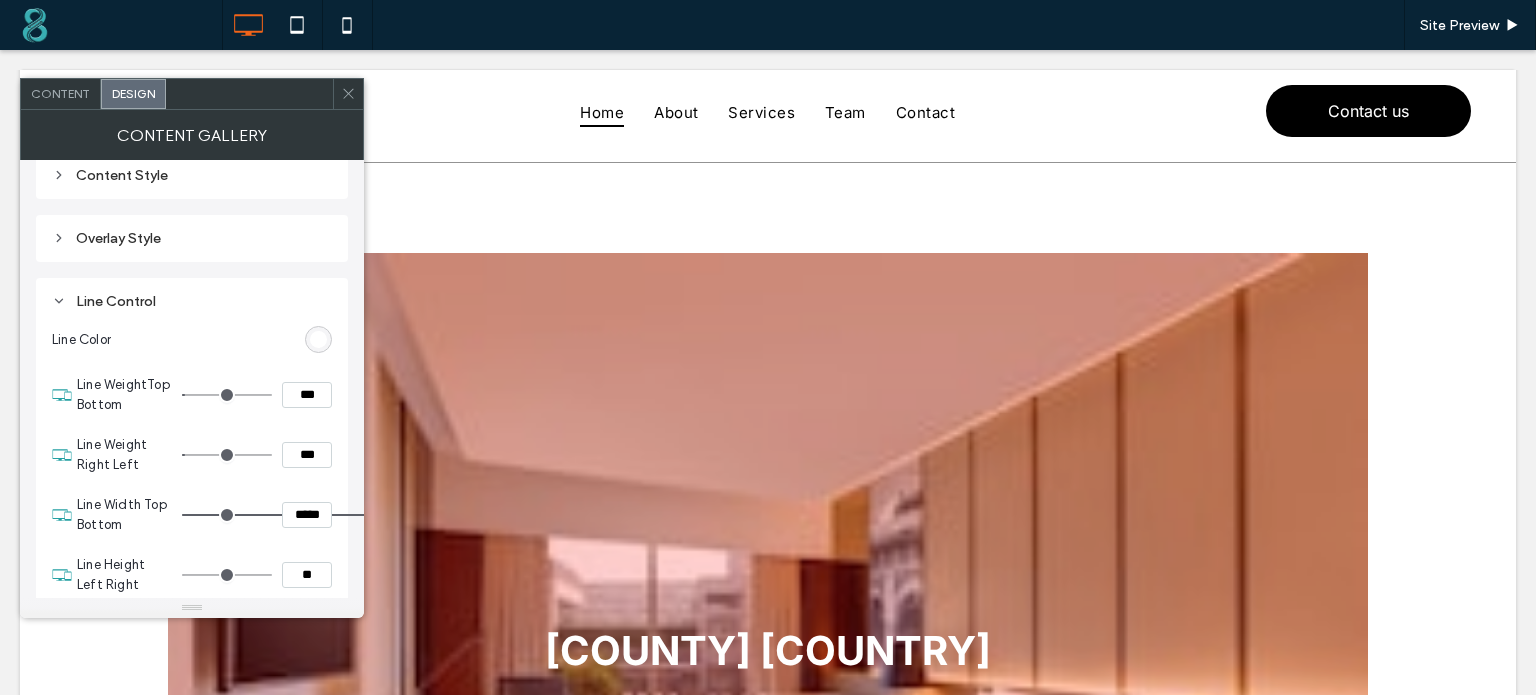 click on "Content" at bounding box center (60, 93) 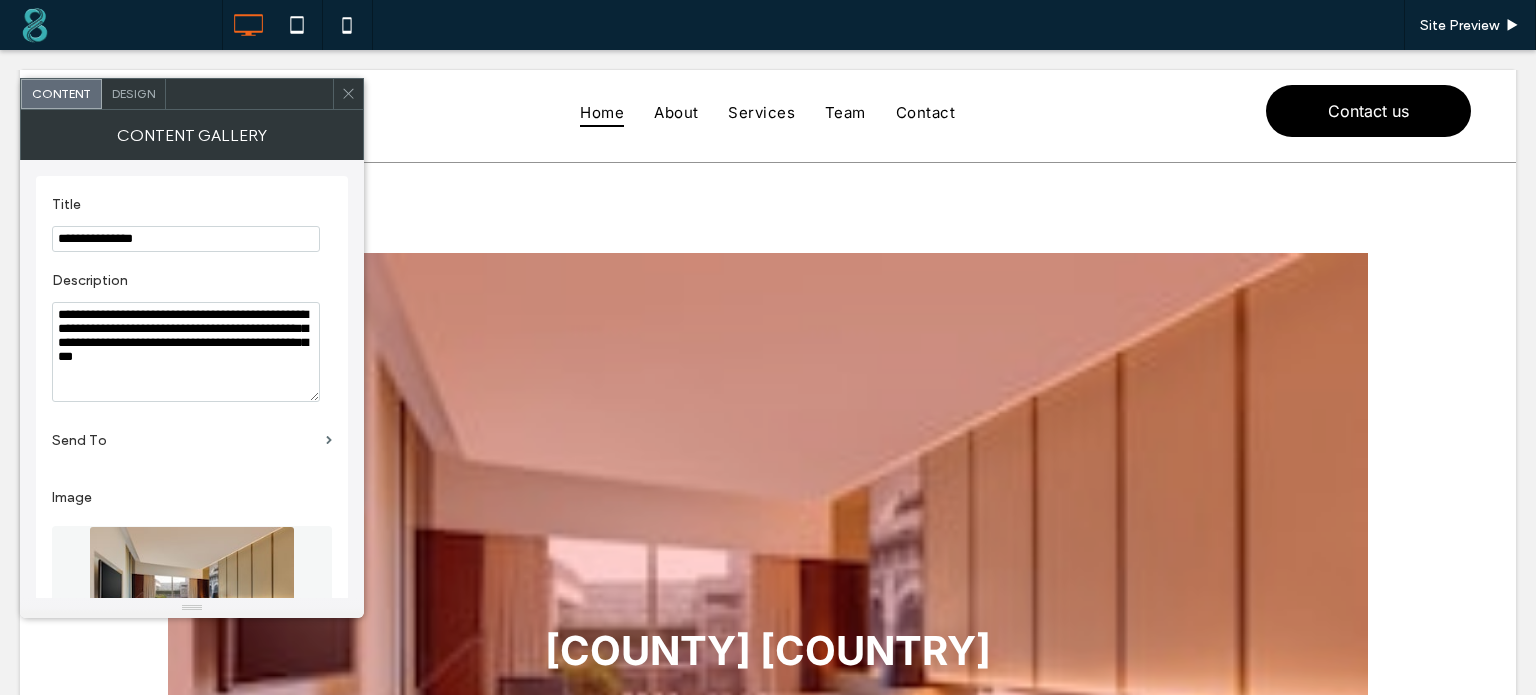 scroll, scrollTop: 116, scrollLeft: 0, axis: vertical 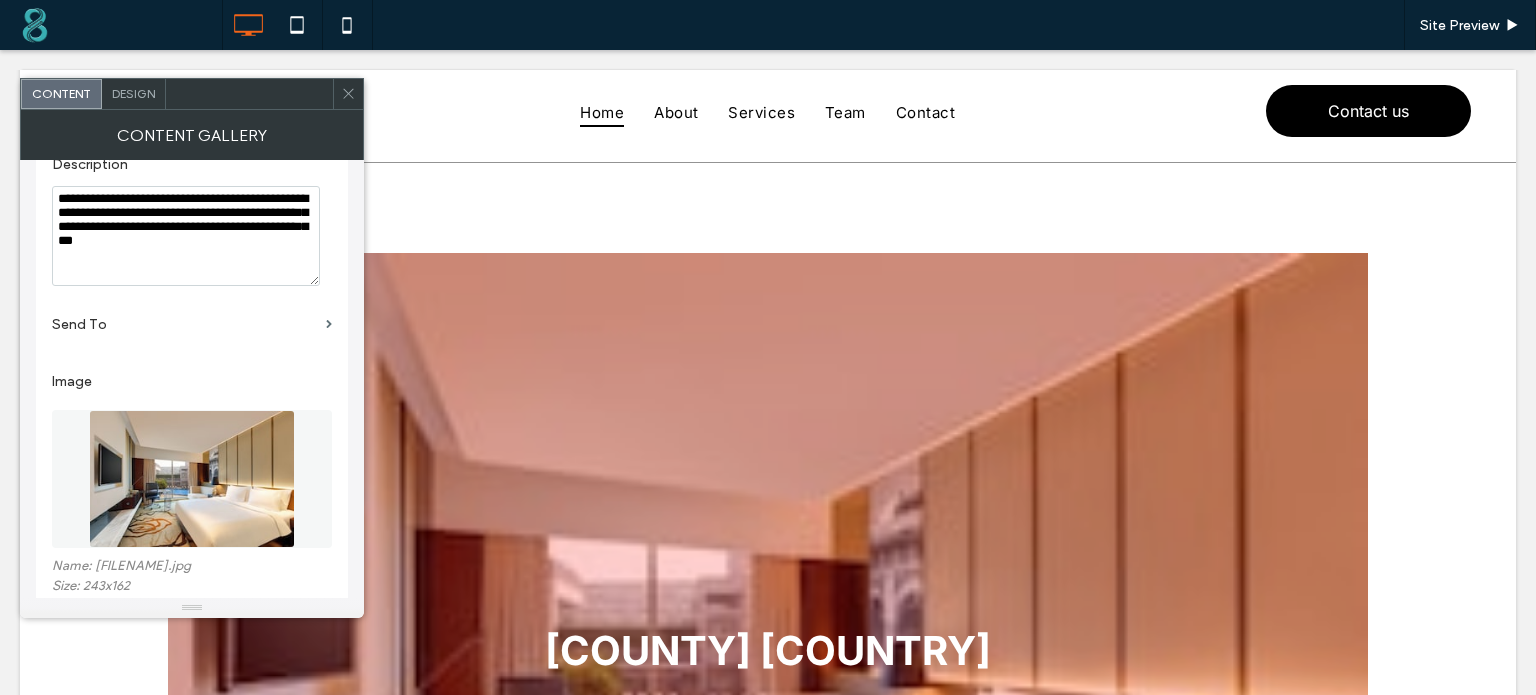 click on "Send To" at bounding box center [185, 324] 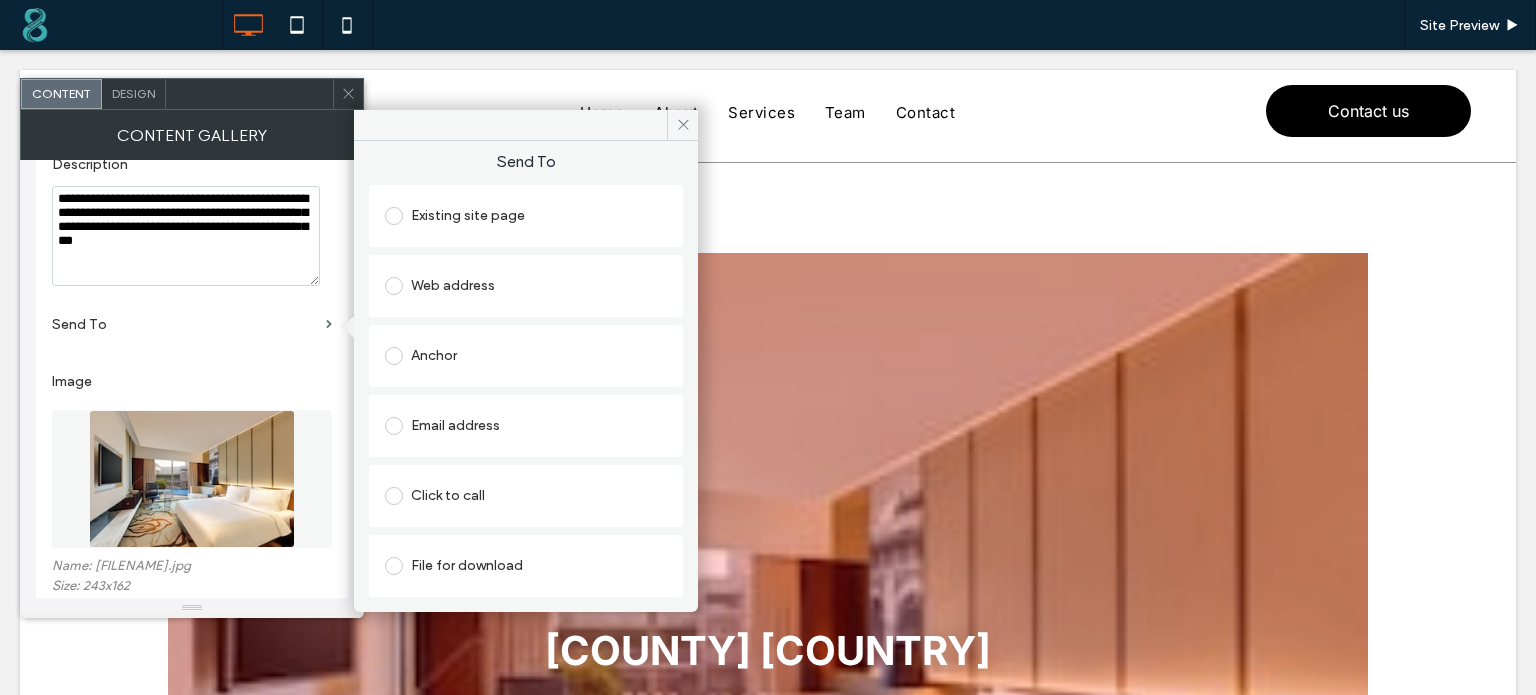 click on "Web address" at bounding box center [526, 286] 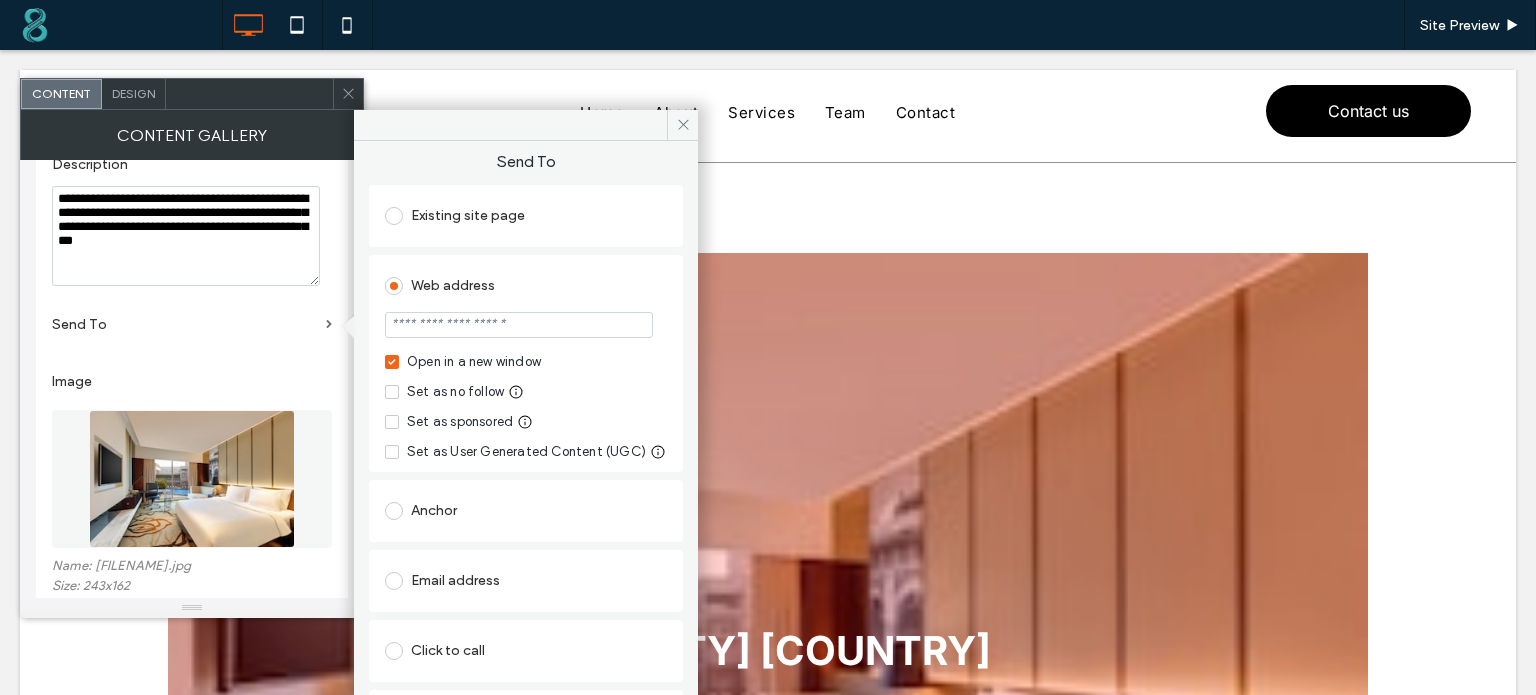 click at bounding box center (519, 325) 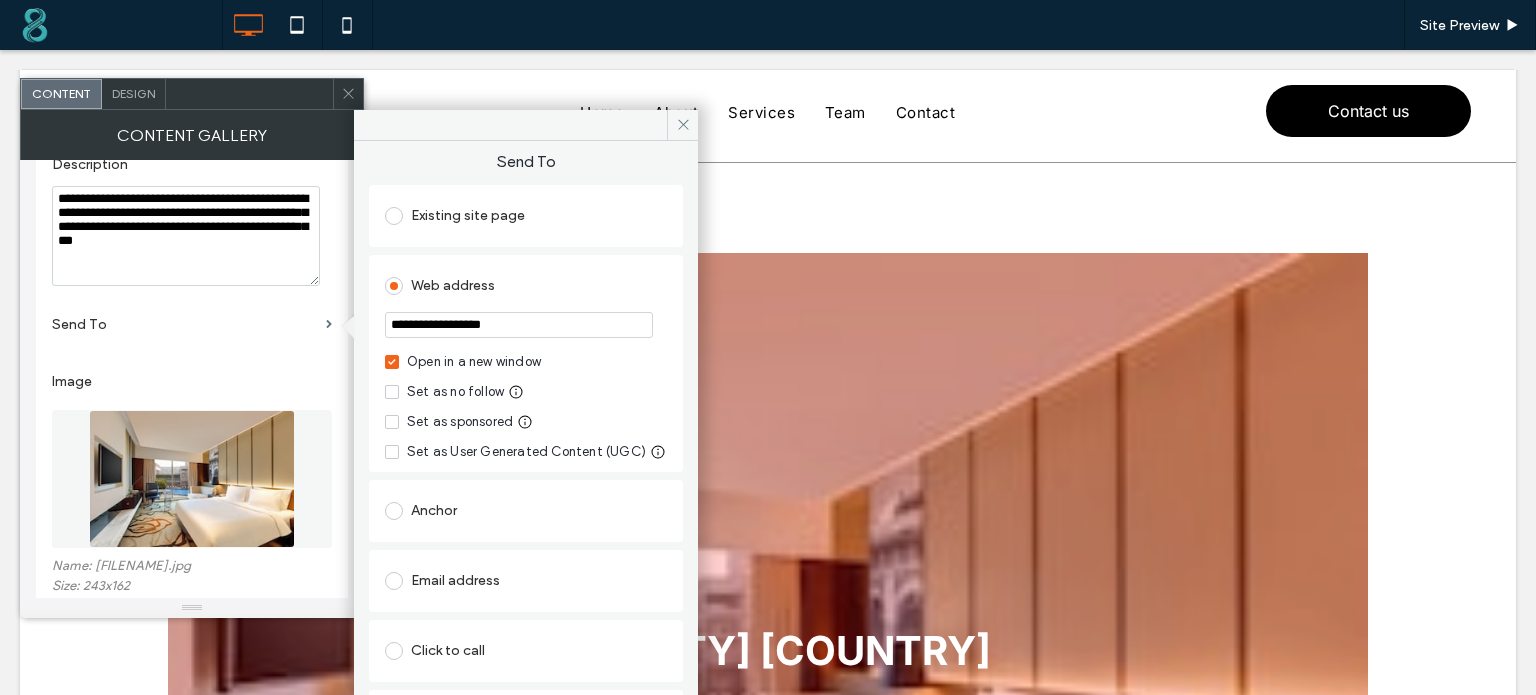 click on "**********" at bounding box center [519, 325] 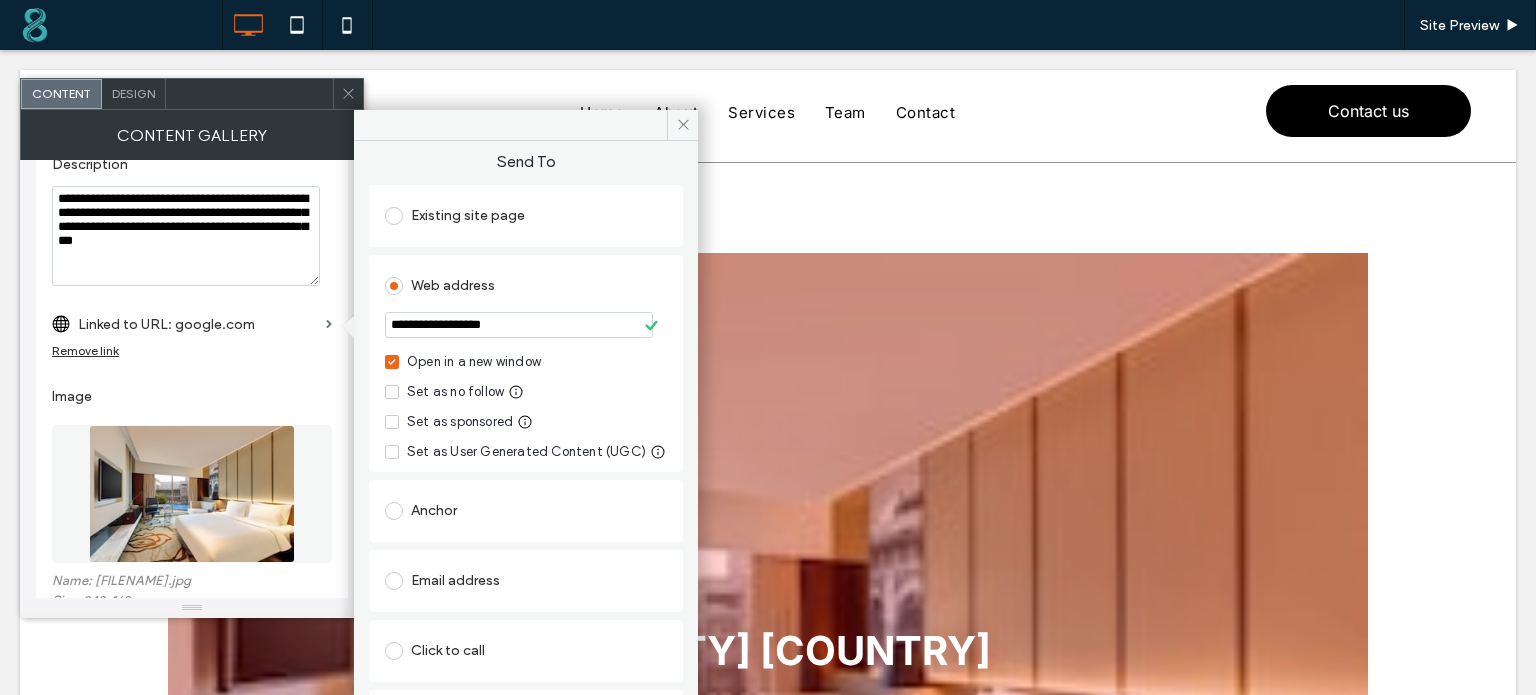 click on "Web address" at bounding box center (526, 286) 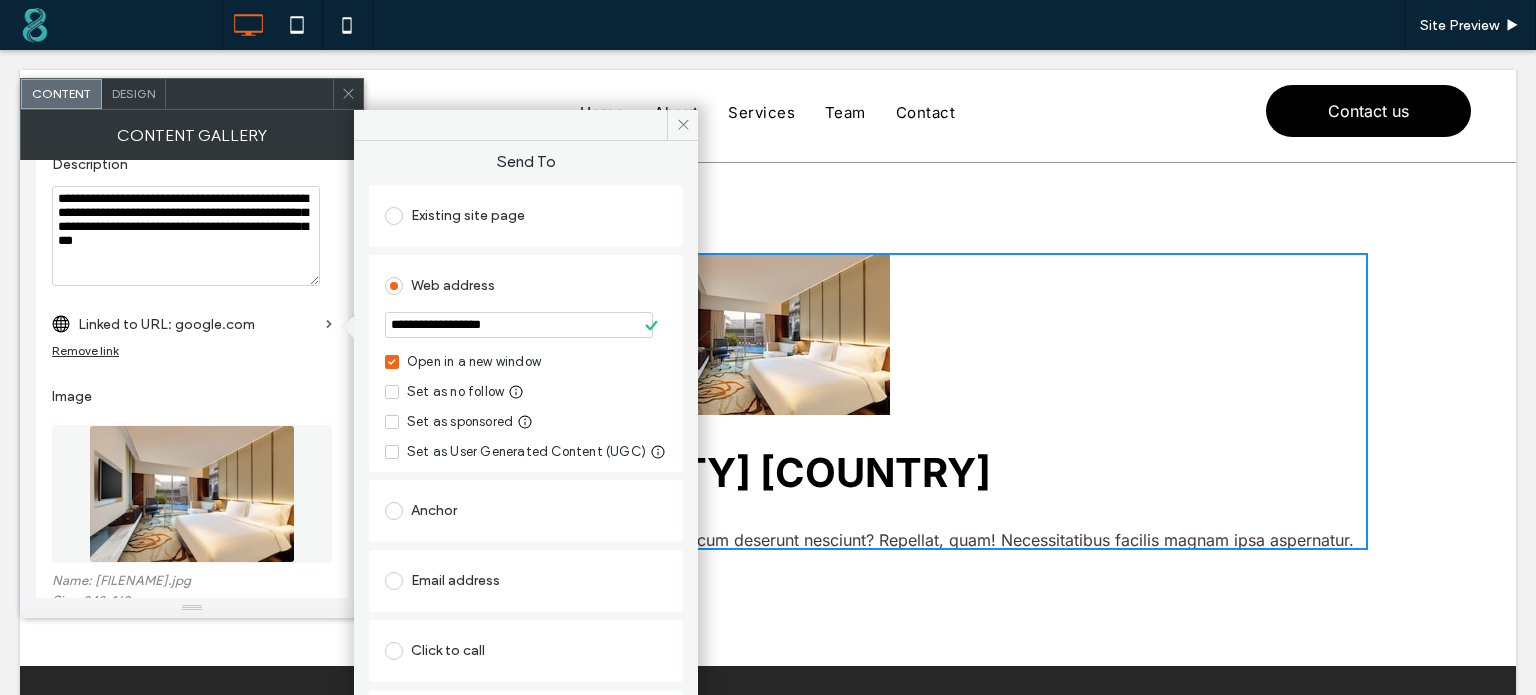 click on "Existing site page" at bounding box center [526, 216] 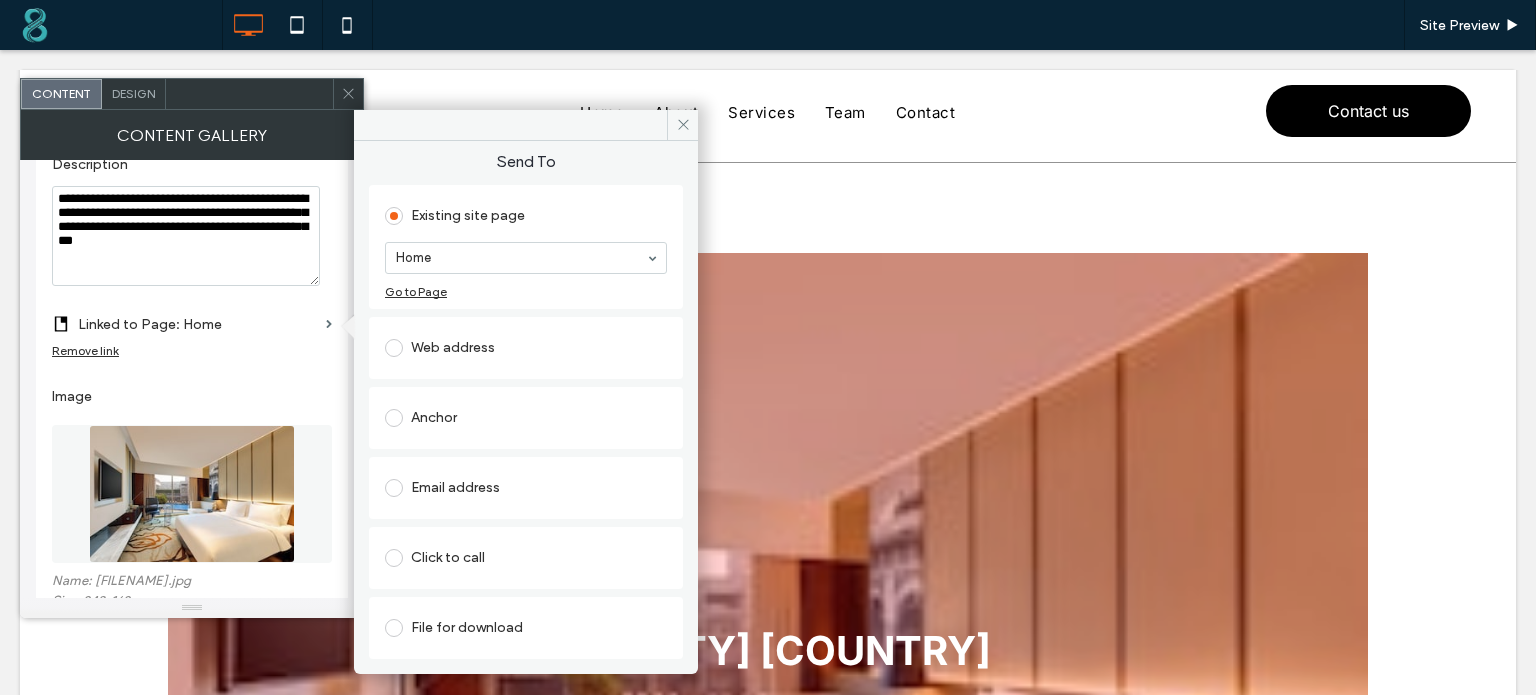 click on "Web address" at bounding box center (526, 348) 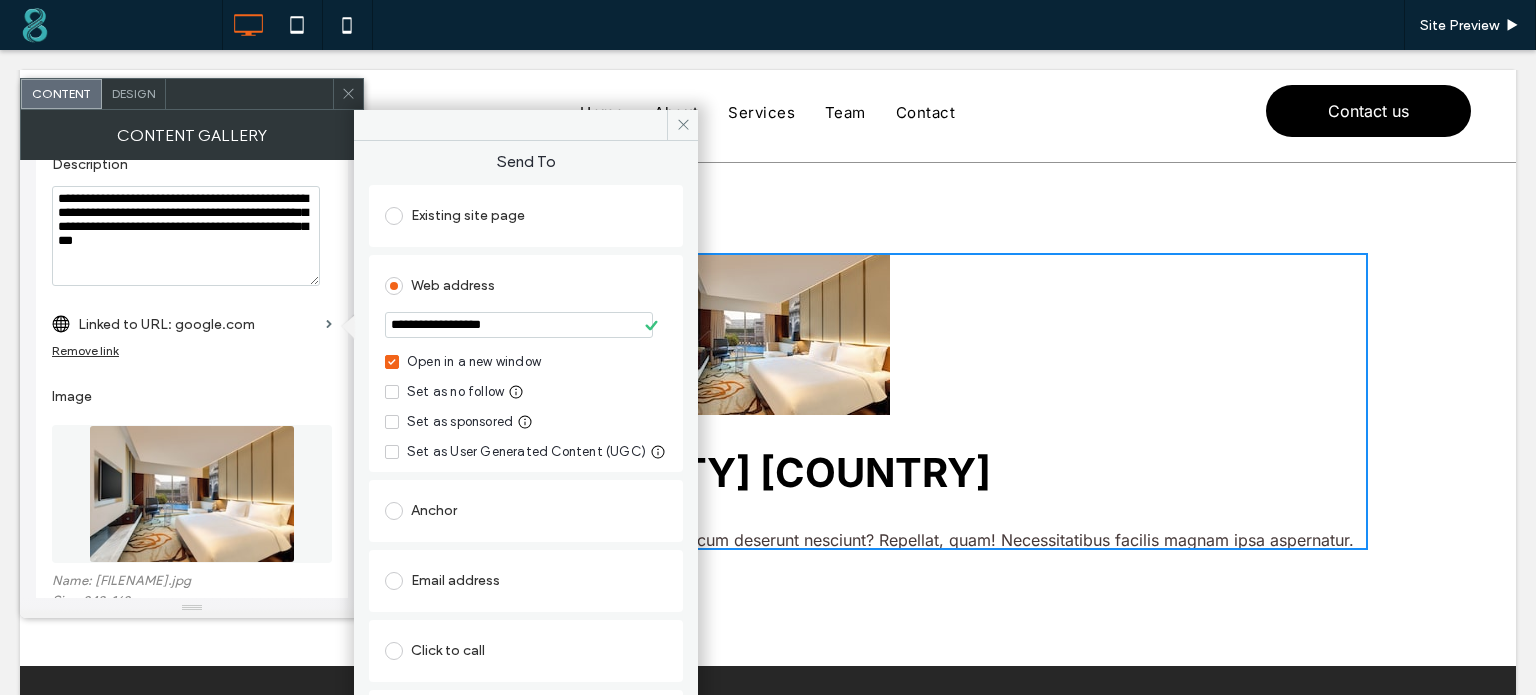 click on "Web address" at bounding box center (526, 286) 